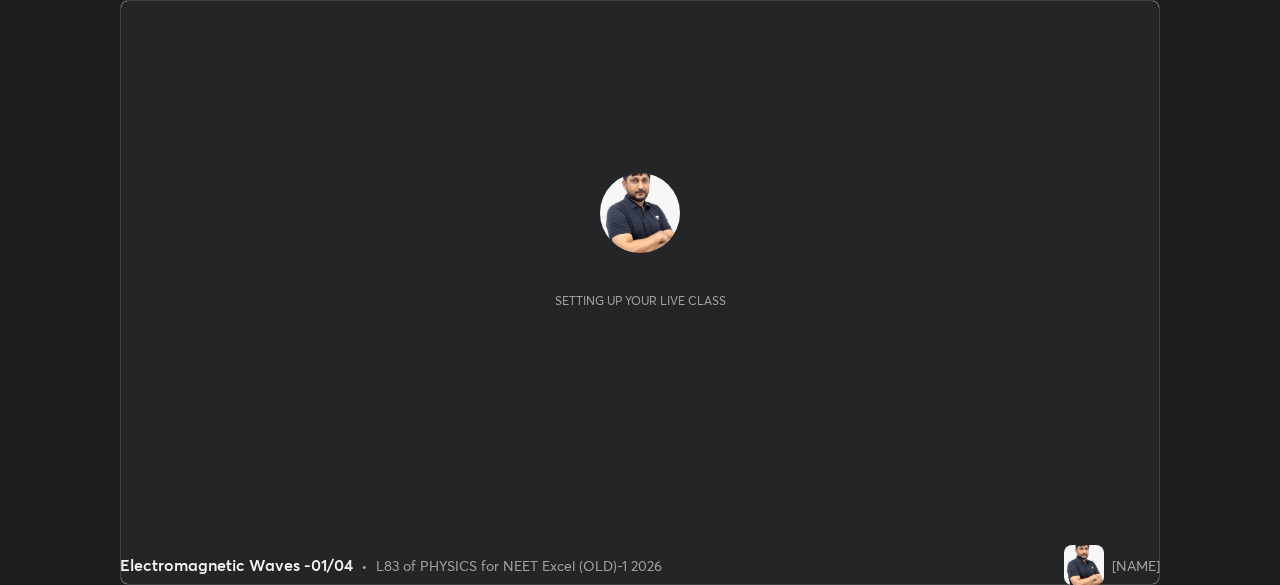scroll, scrollTop: 0, scrollLeft: 0, axis: both 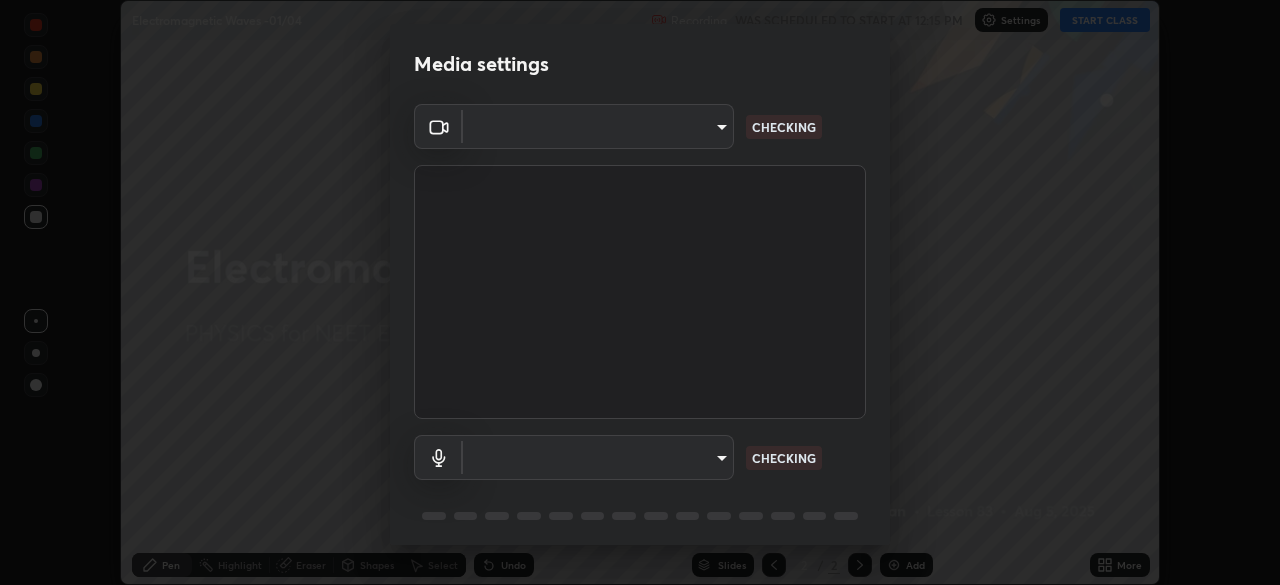 type on "0e50365916b658242f783ed4648cb329f585d10cba28352488c27cd343db3185" 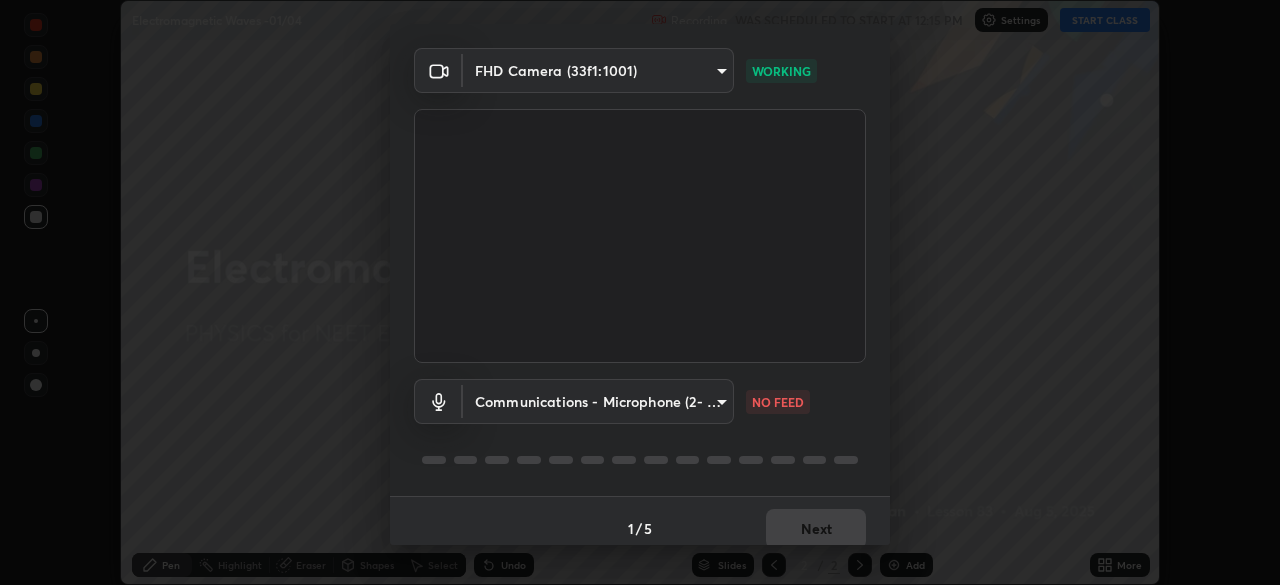 scroll, scrollTop: 71, scrollLeft: 0, axis: vertical 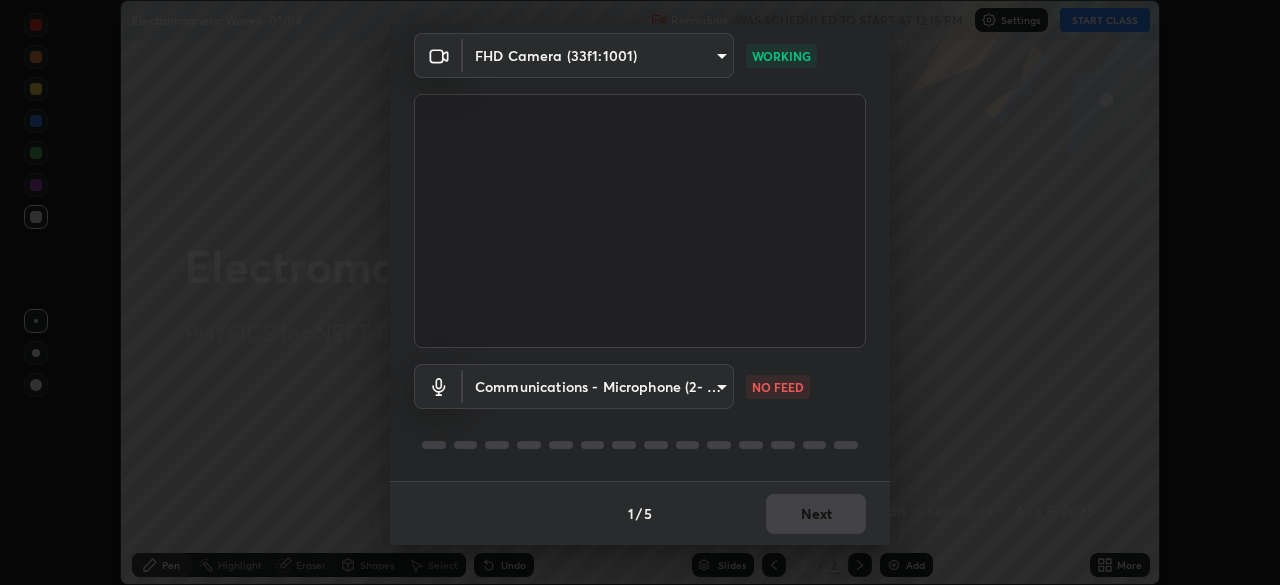 click on "Erase all Electromagnetic Waves -01/04 Recording WAS SCHEDULED TO START AT  12:15 PM Settings START CLASS Setting up your live class Electromagnetic Waves -01/04 • L83 of PHYSICS for NEET Excel (OLD)-1 2026 [NAME] Pen Highlight Eraser Shapes Select Undo Slides 2 / 2 Add More No doubts shared Encourage your learners to ask a doubt for better clarity Report an issue Reason for reporting Buffering Chat not working Audio - Video sync issue Educator video quality low ​​Attach an image Report Media settings FHD Camera (33f1:1001) [HASH] WORKING Communications - Microphone (2- USB PnP Sound Device) communications NO FEED 1 / 5 Next" at bounding box center [640, 292] 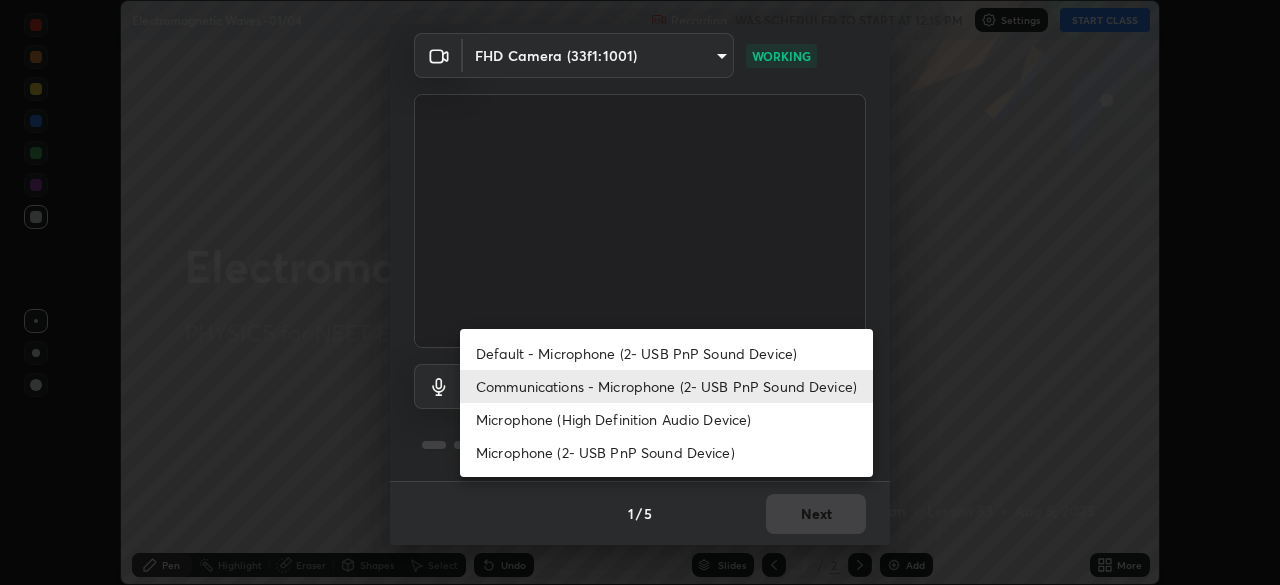 click on "Default - Microphone (2- USB PnP Sound Device)" at bounding box center [666, 353] 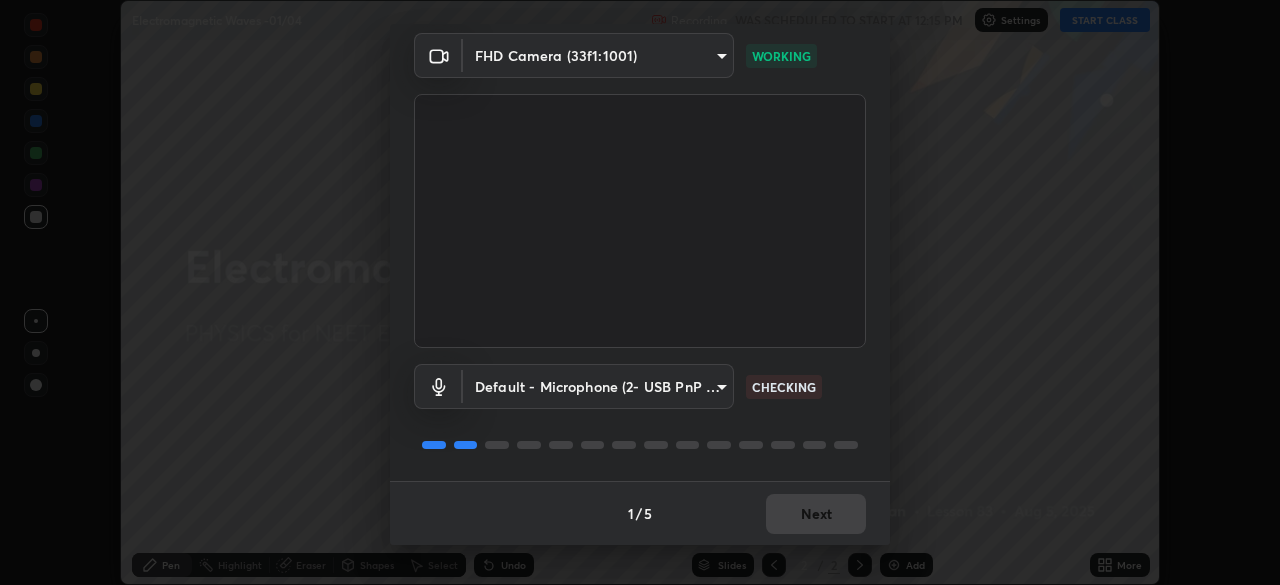 click on "1 / 5 Next" at bounding box center [640, 513] 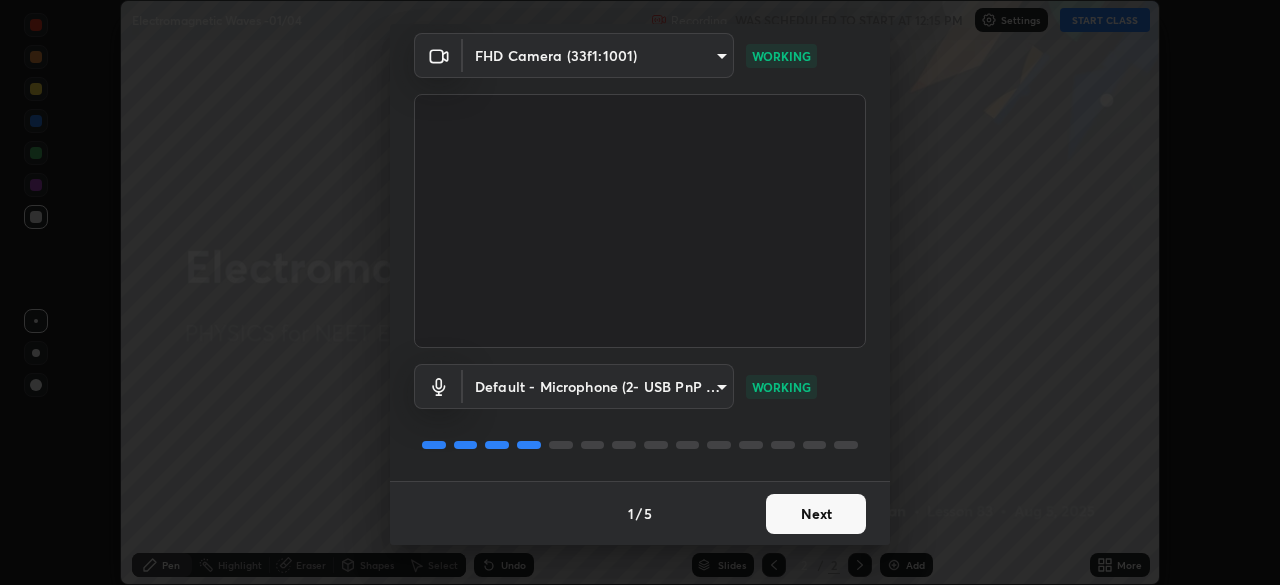 click on "Next" at bounding box center [816, 514] 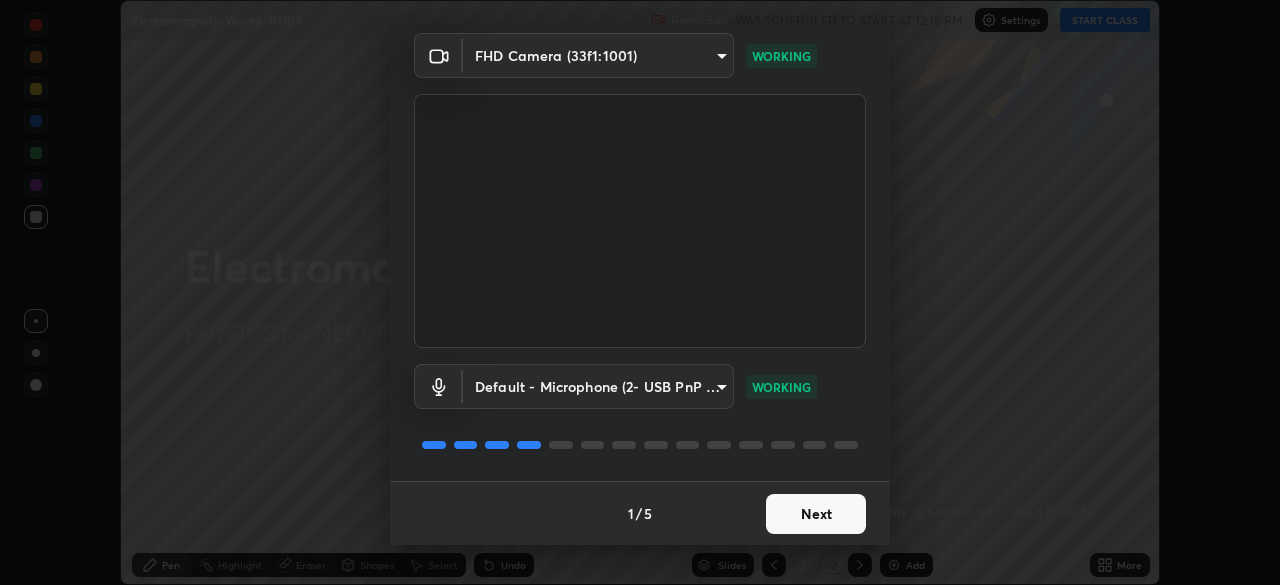 scroll, scrollTop: 0, scrollLeft: 0, axis: both 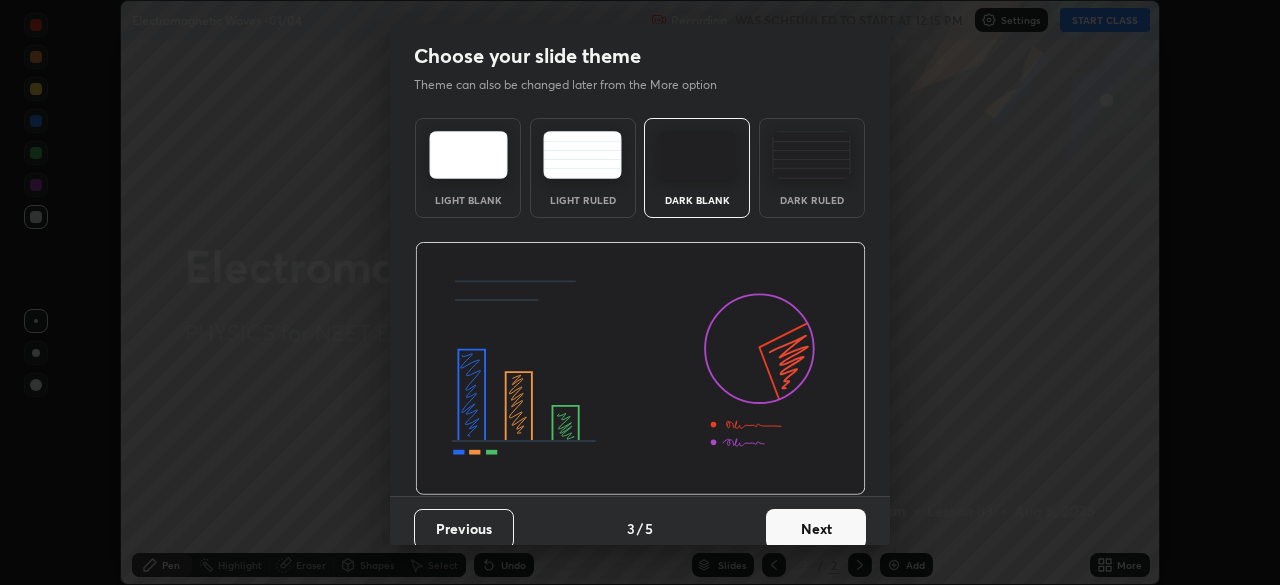 click on "Next" at bounding box center (816, 529) 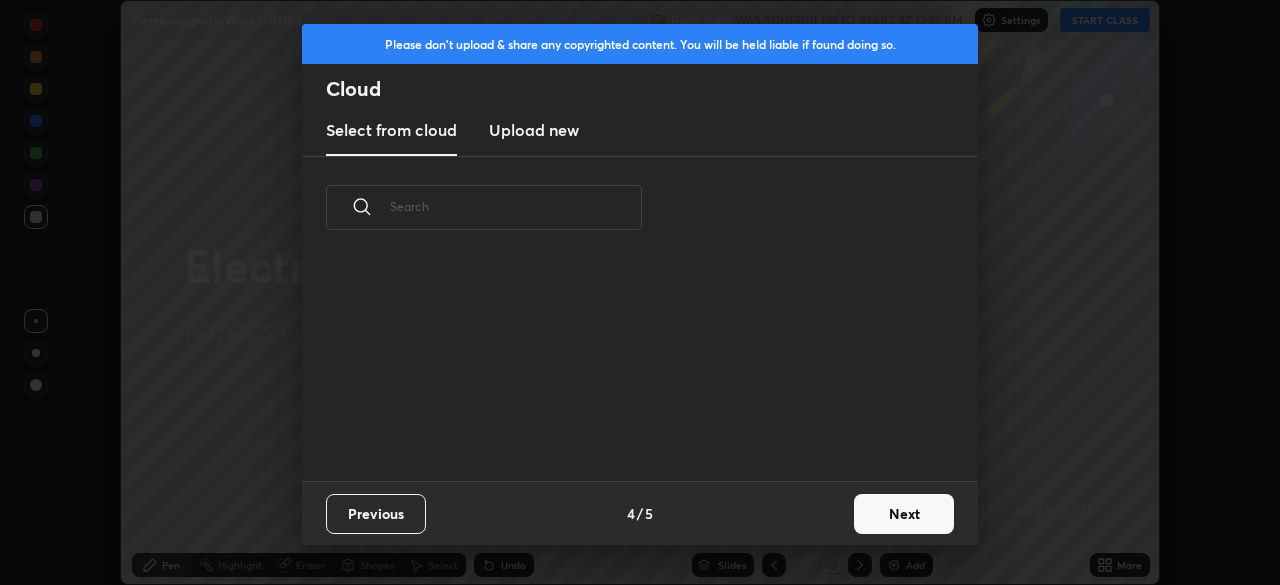 scroll, scrollTop: 222, scrollLeft: 642, axis: both 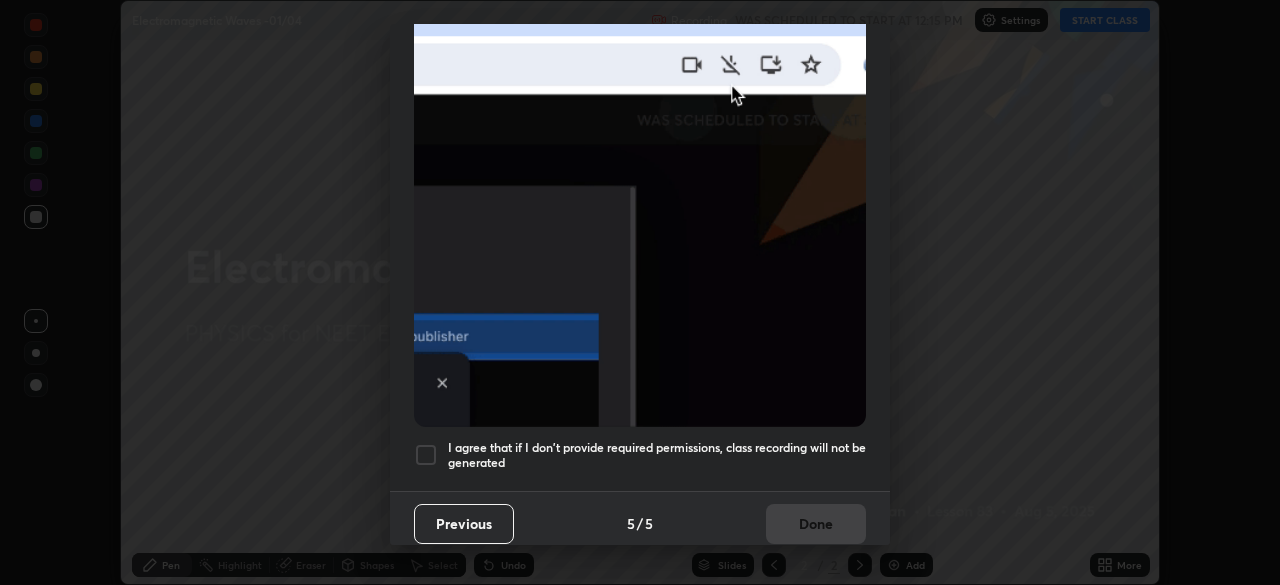 click at bounding box center (426, 455) 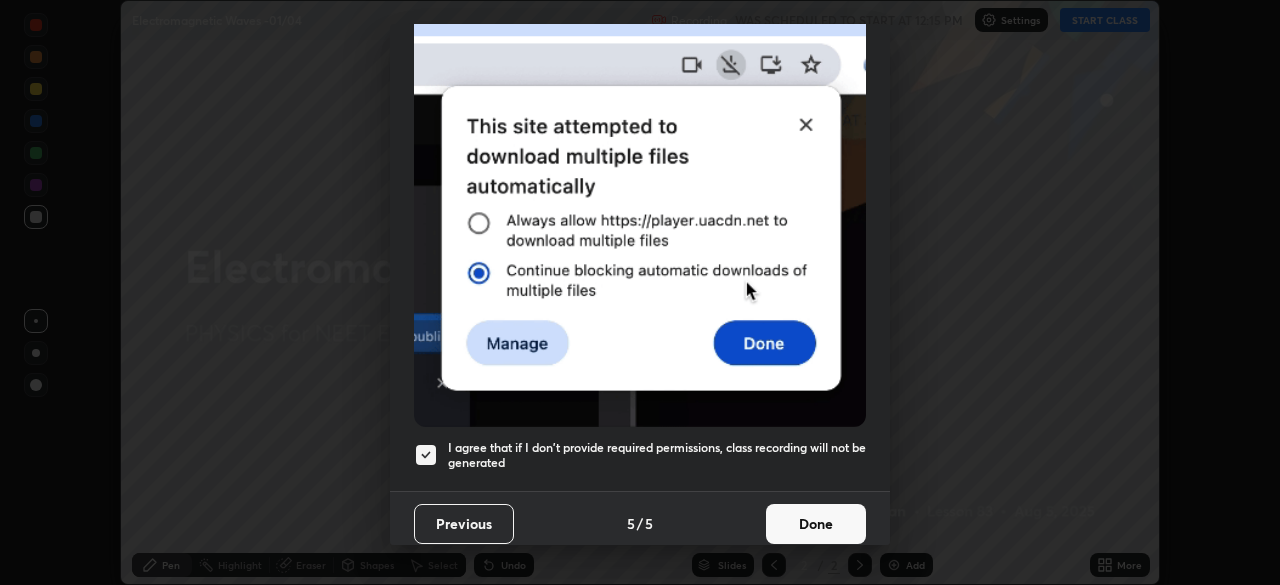 click on "Done" at bounding box center [816, 524] 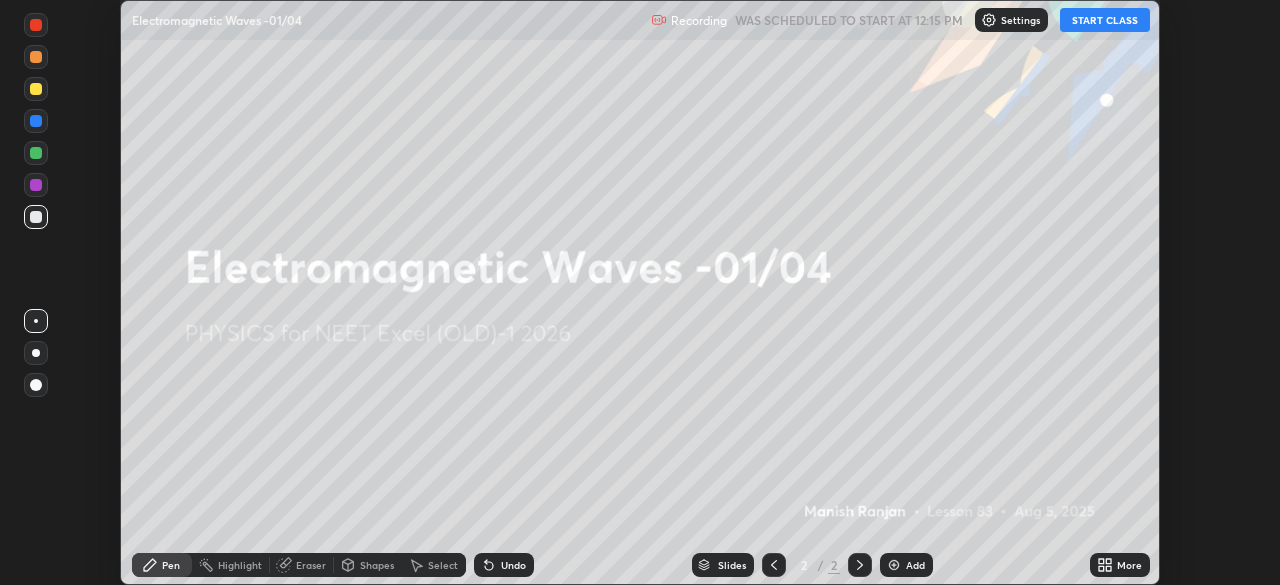 click on "START CLASS" at bounding box center [1105, 20] 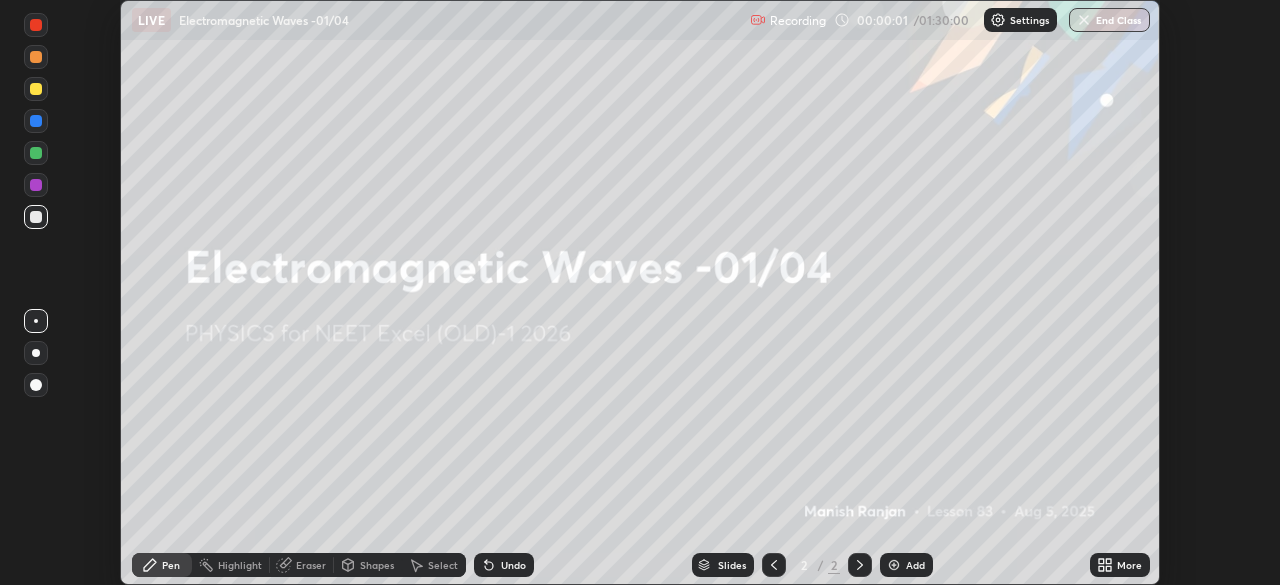 click 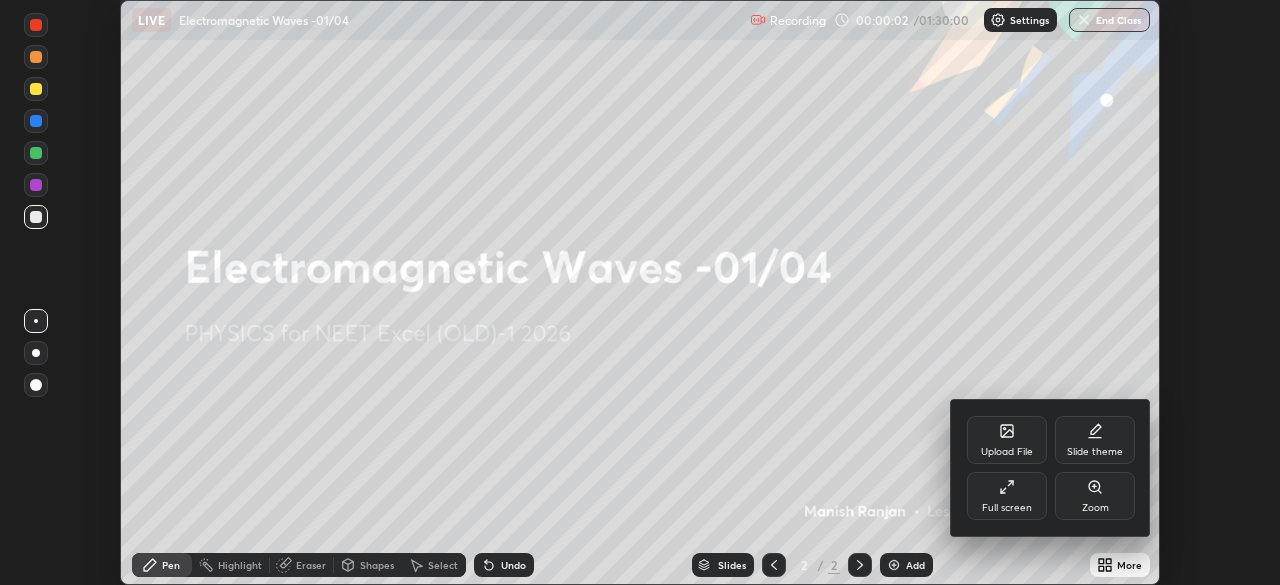 click 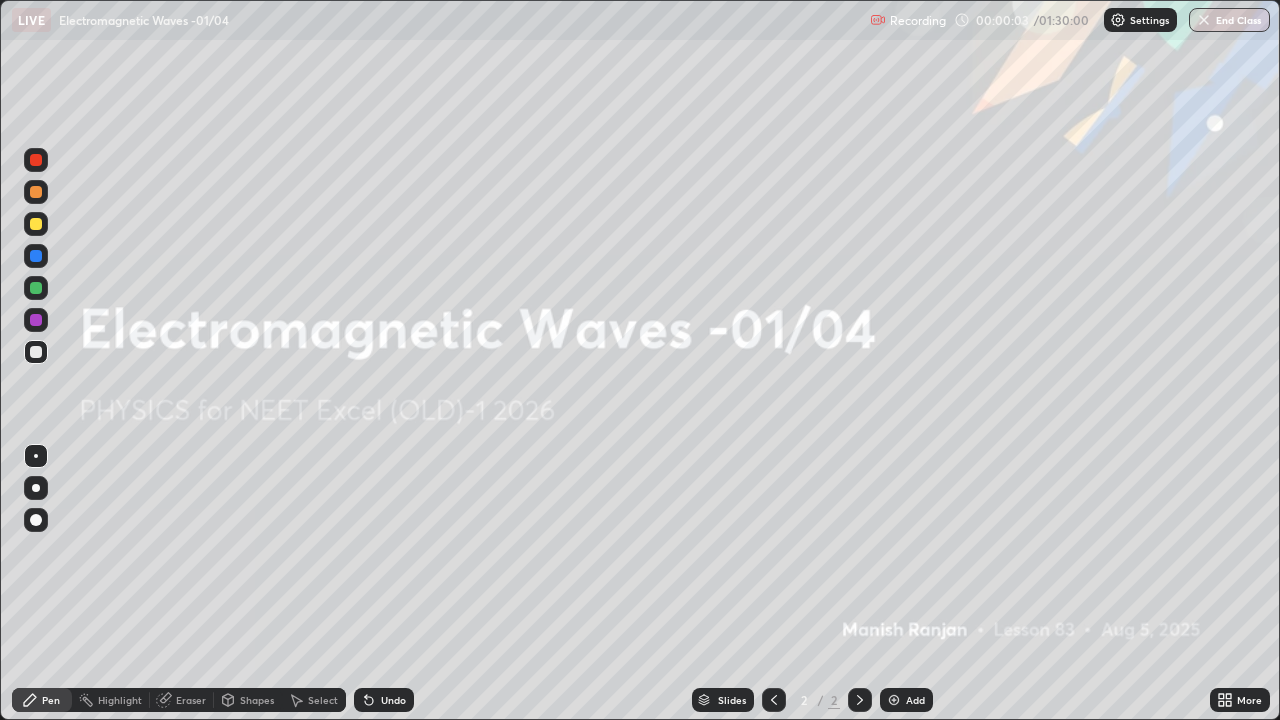 scroll, scrollTop: 99280, scrollLeft: 98720, axis: both 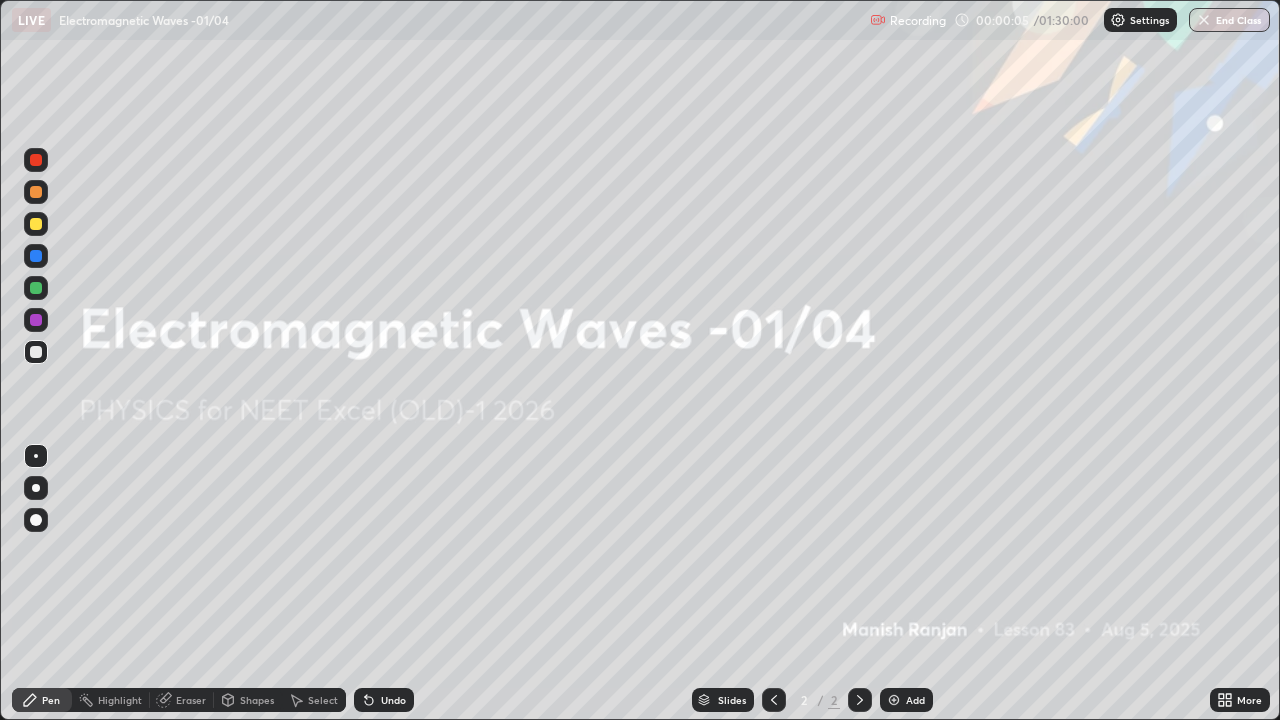 click on "Add" at bounding box center [915, 700] 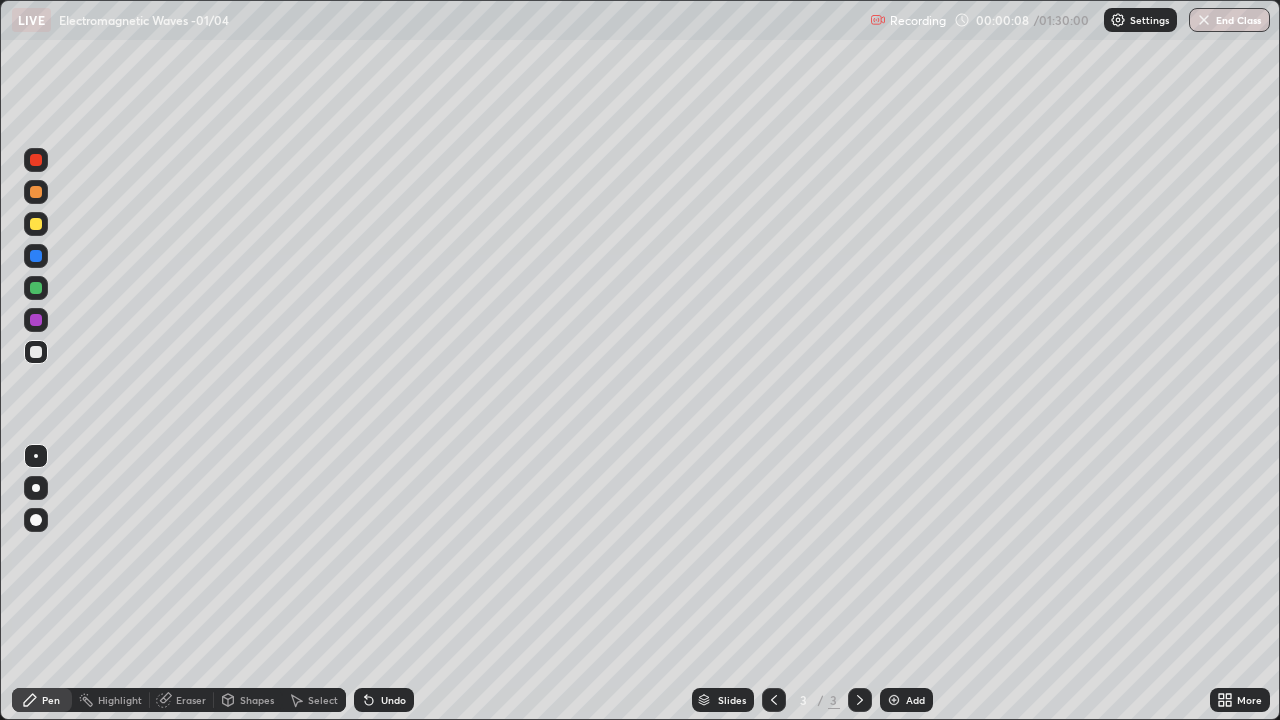 click at bounding box center [36, 224] 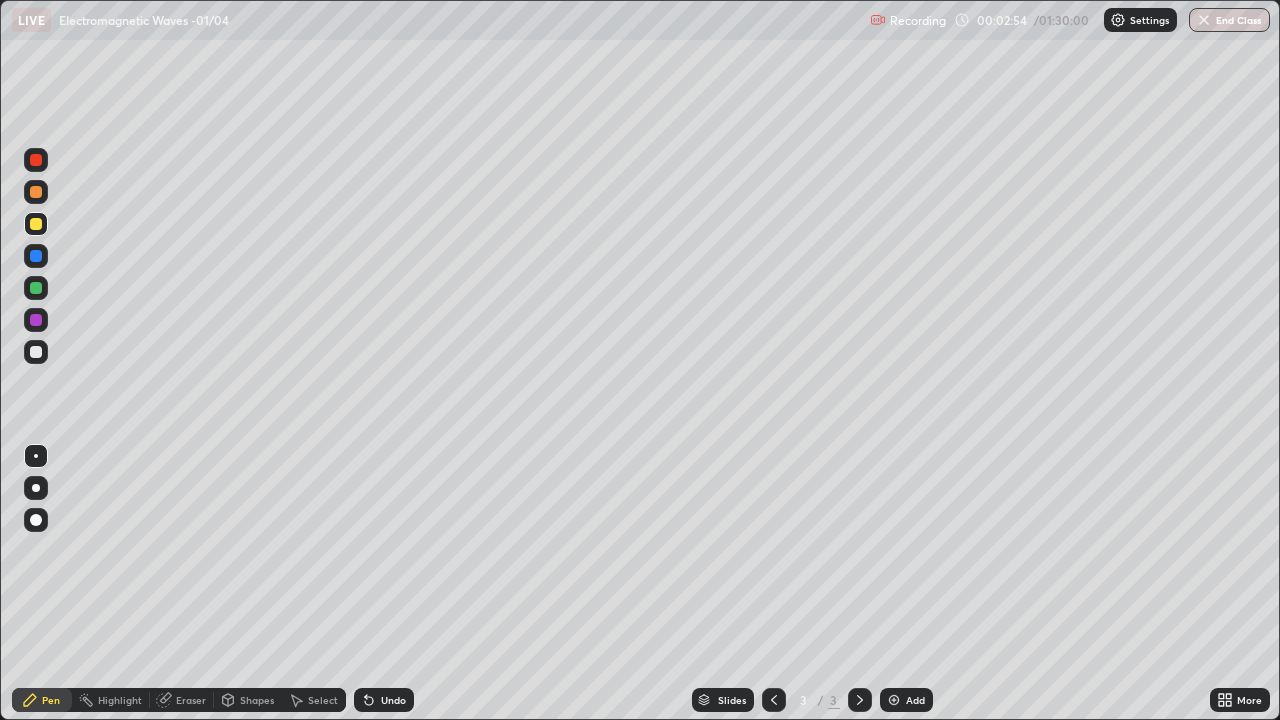 click at bounding box center (36, 352) 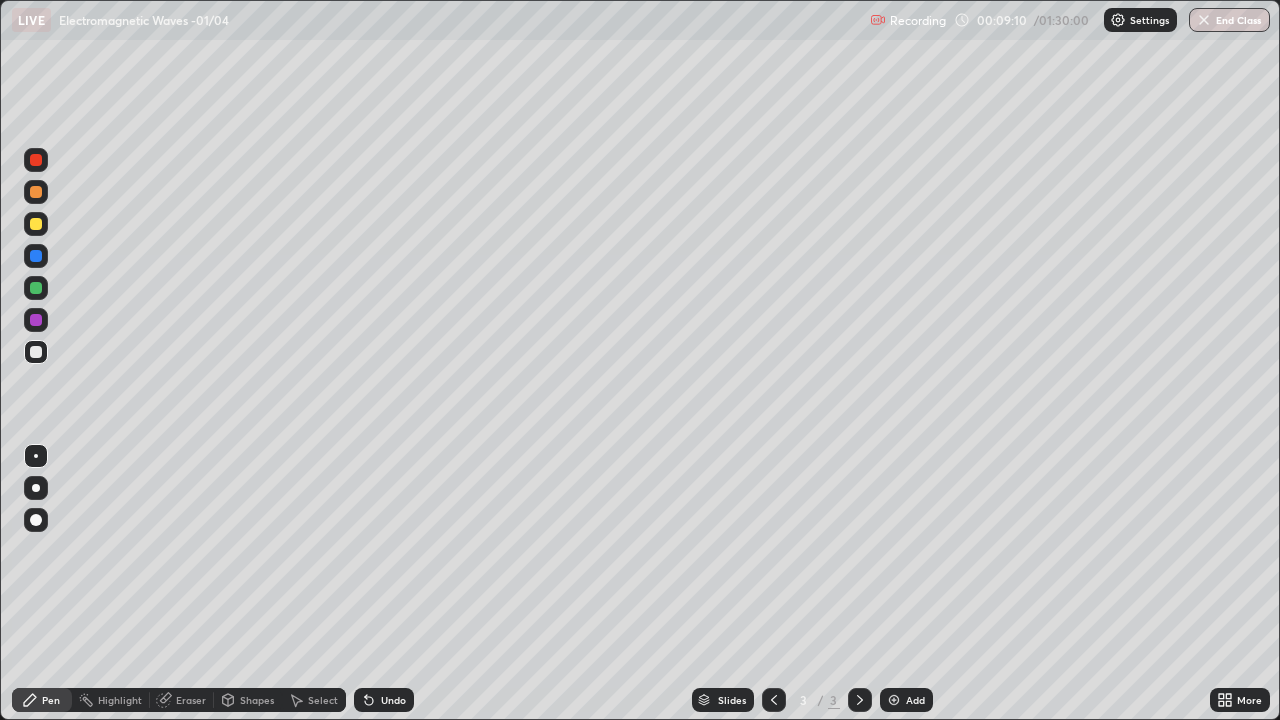 click on "Add" at bounding box center (915, 700) 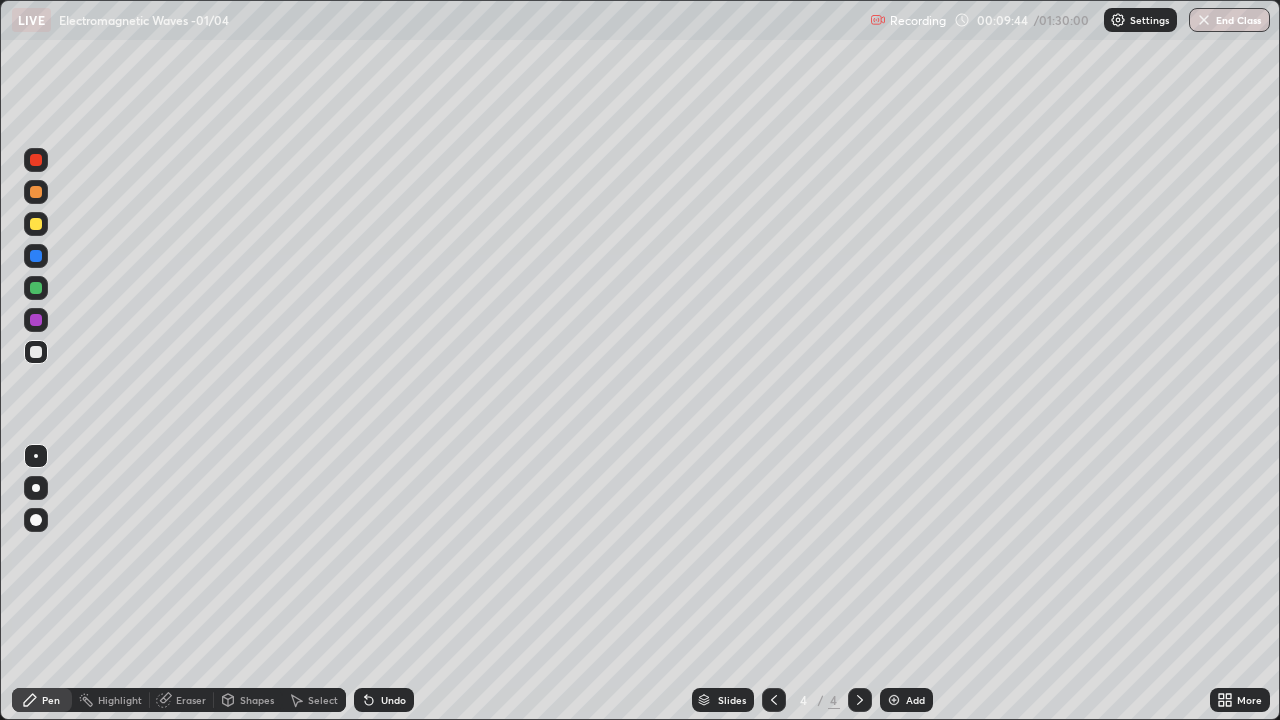 click at bounding box center [36, 224] 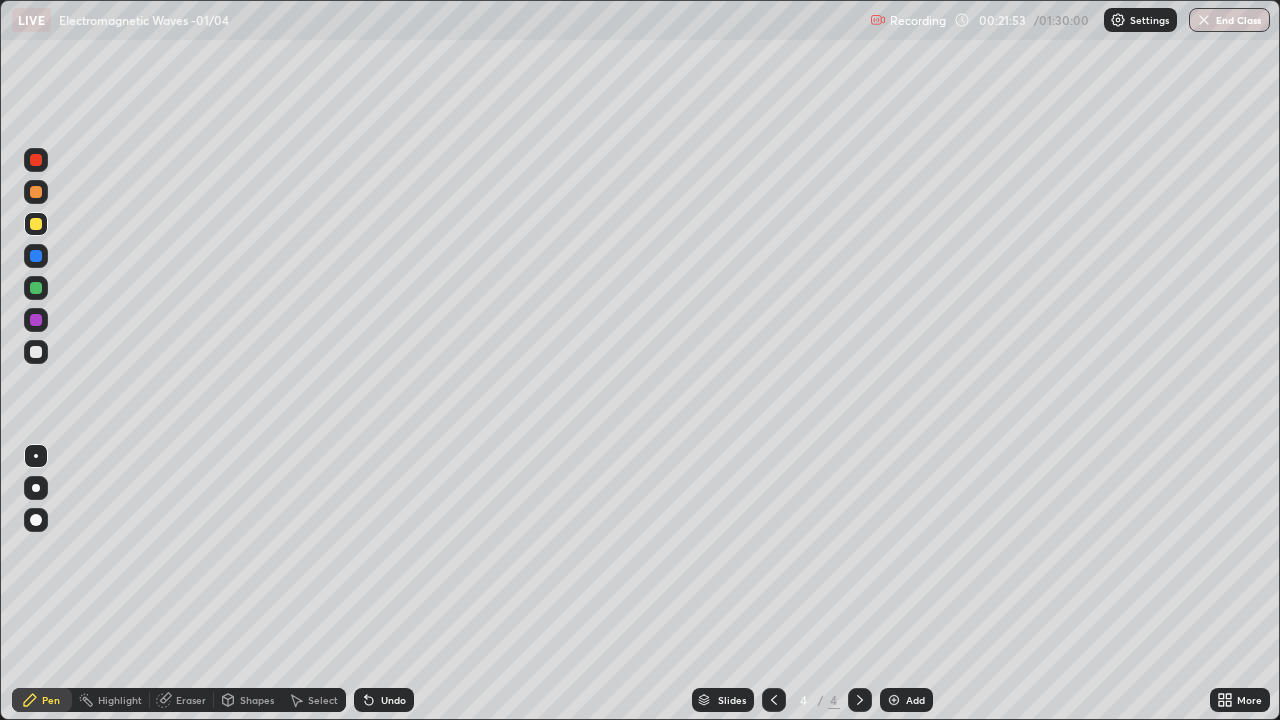 click on "Add" at bounding box center [906, 700] 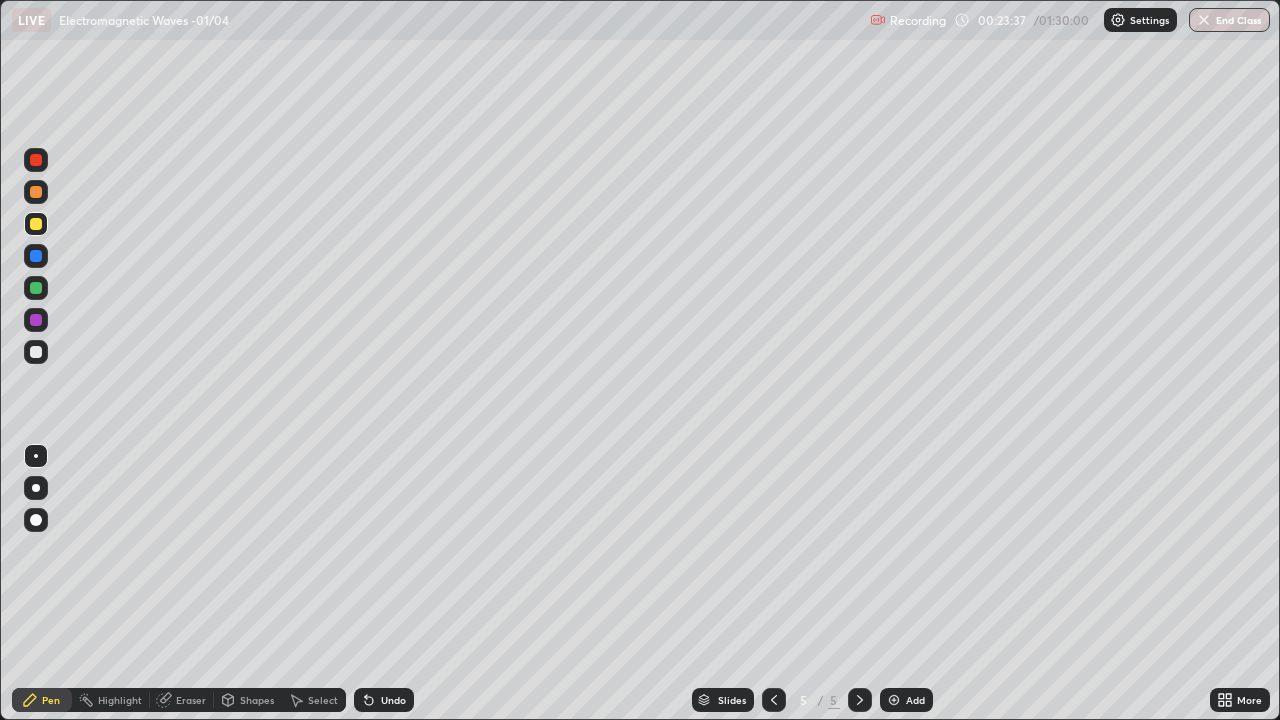 click on "Add" at bounding box center [906, 700] 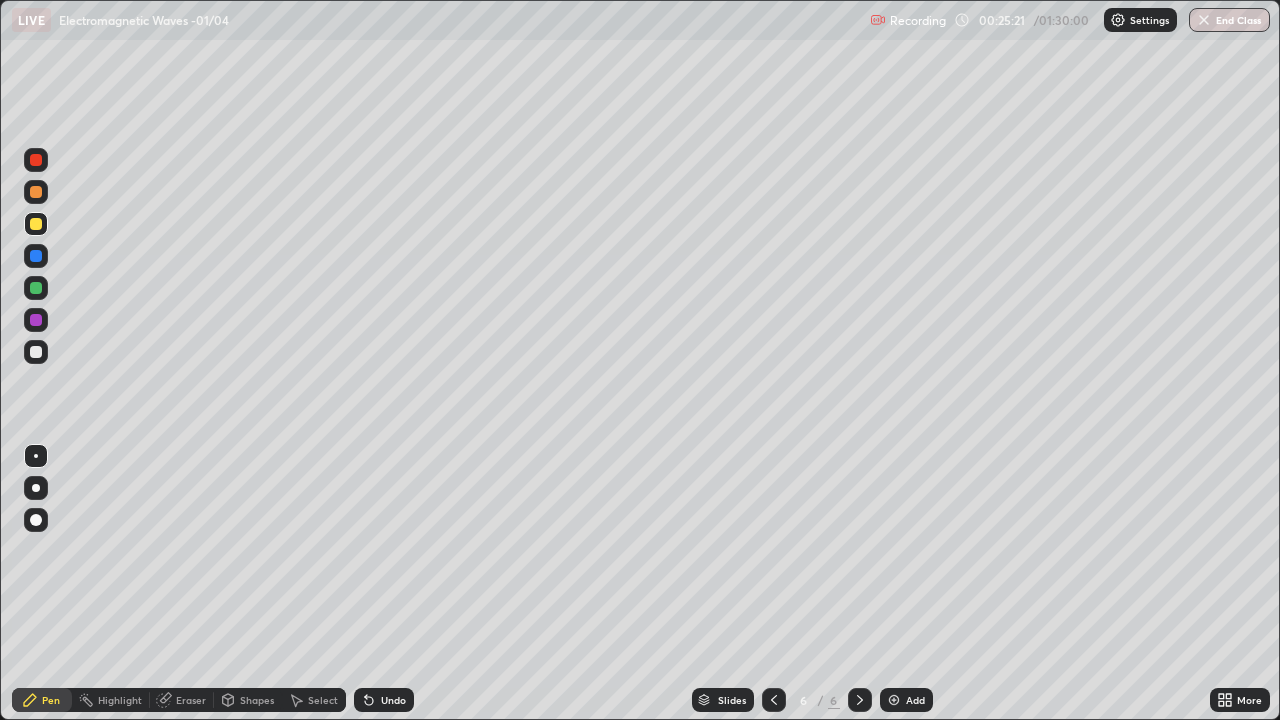 click on "Add" at bounding box center [915, 700] 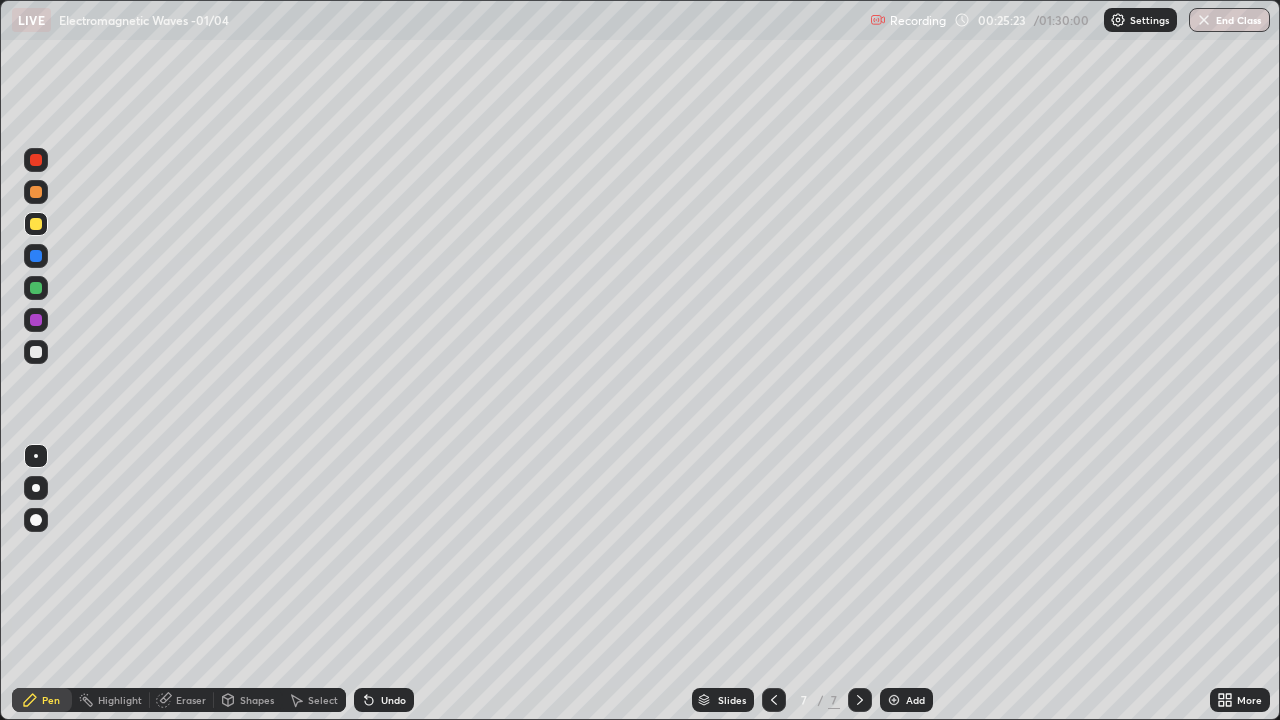 click at bounding box center (36, 352) 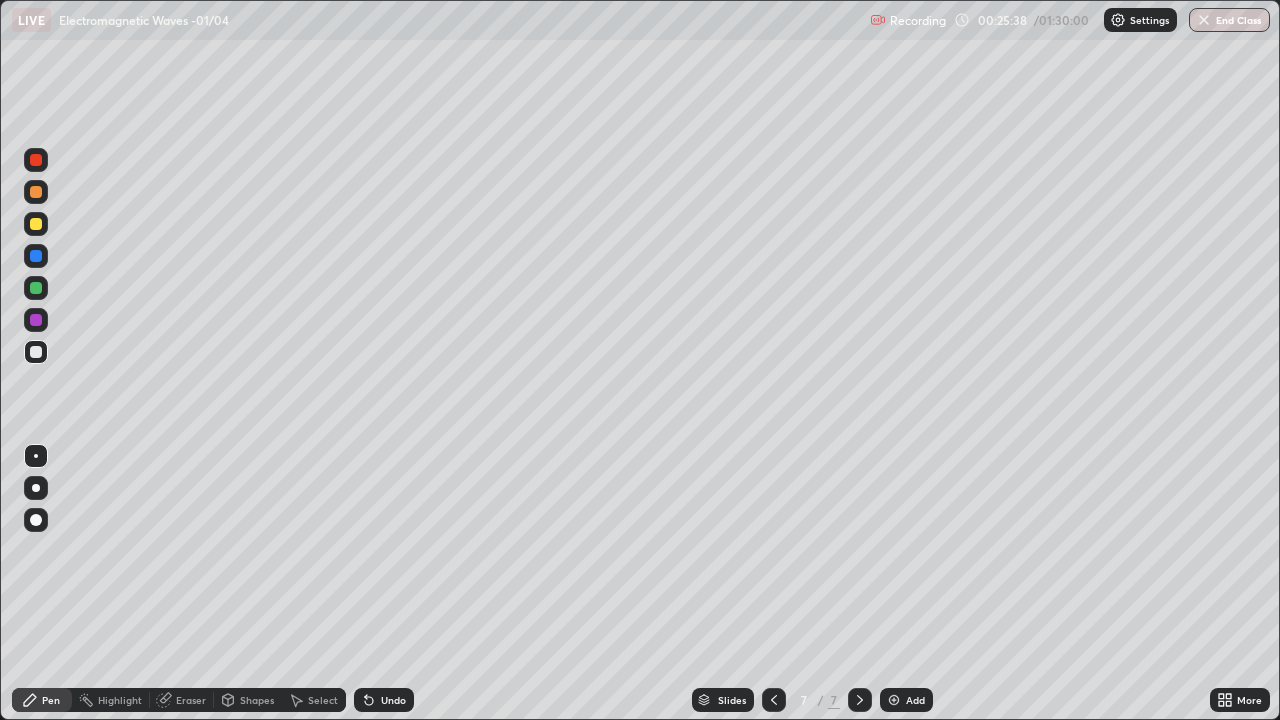 click at bounding box center [36, 224] 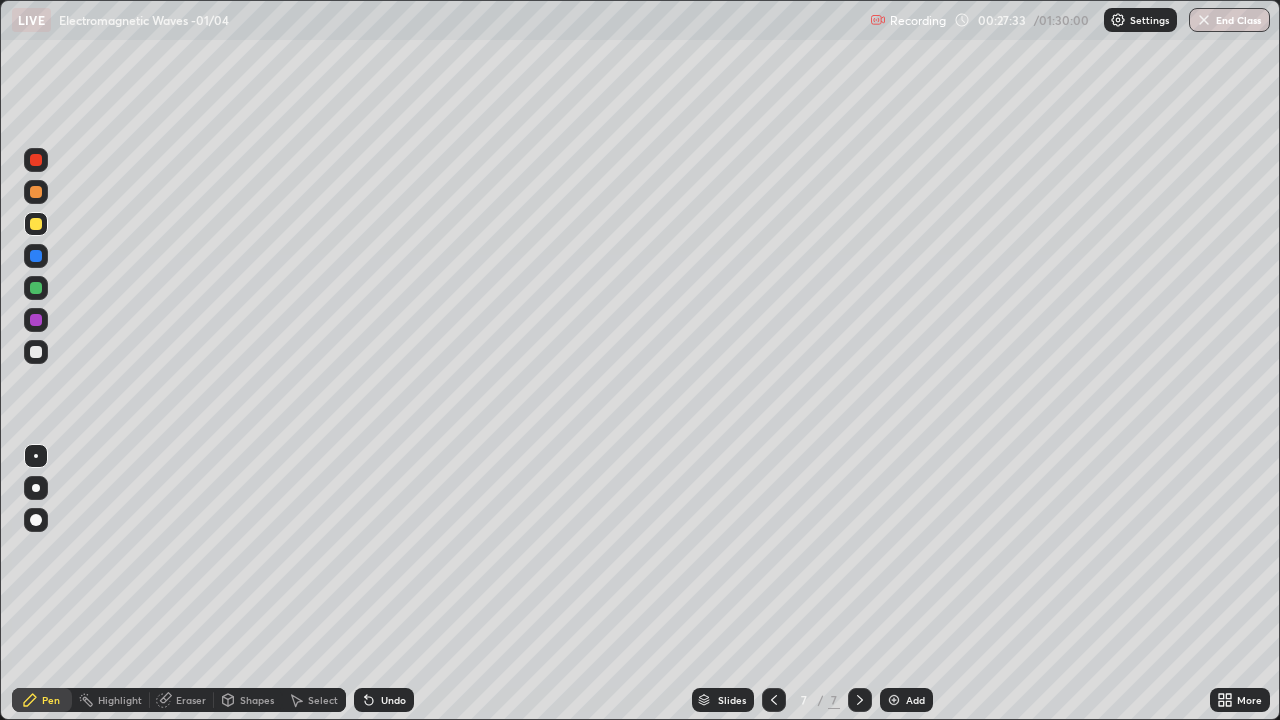 click at bounding box center (36, 352) 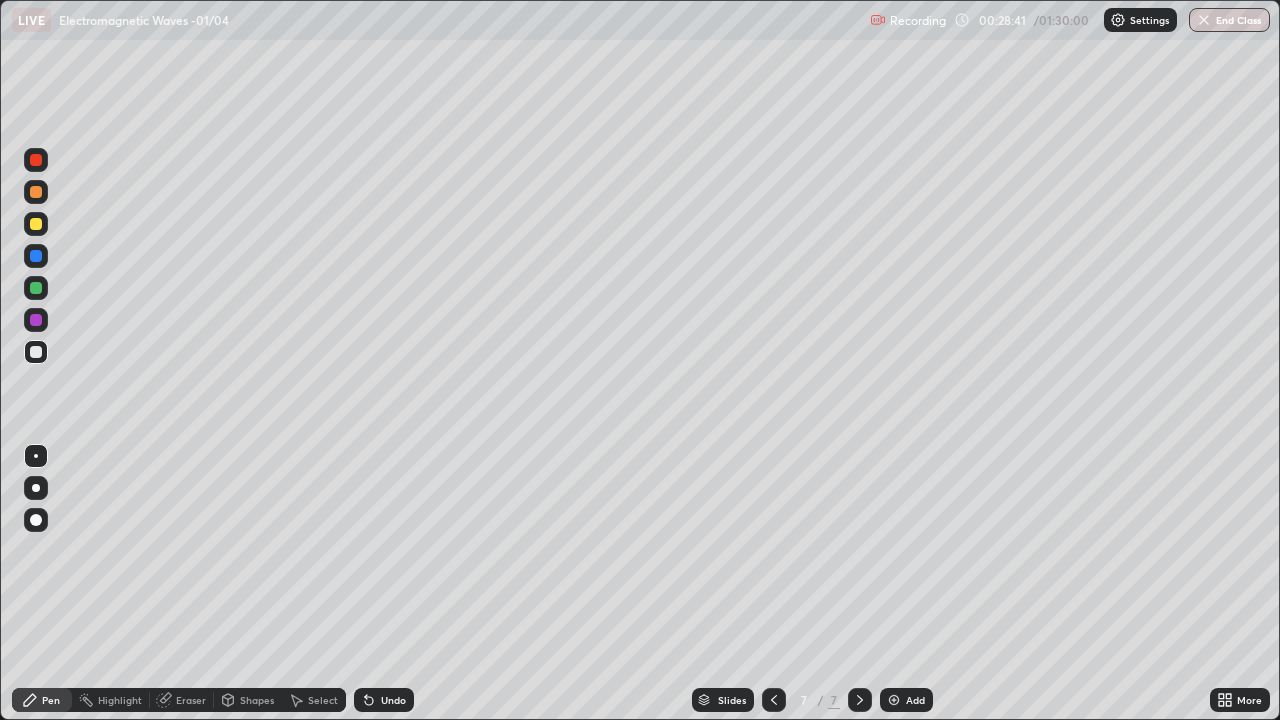 click at bounding box center [36, 192] 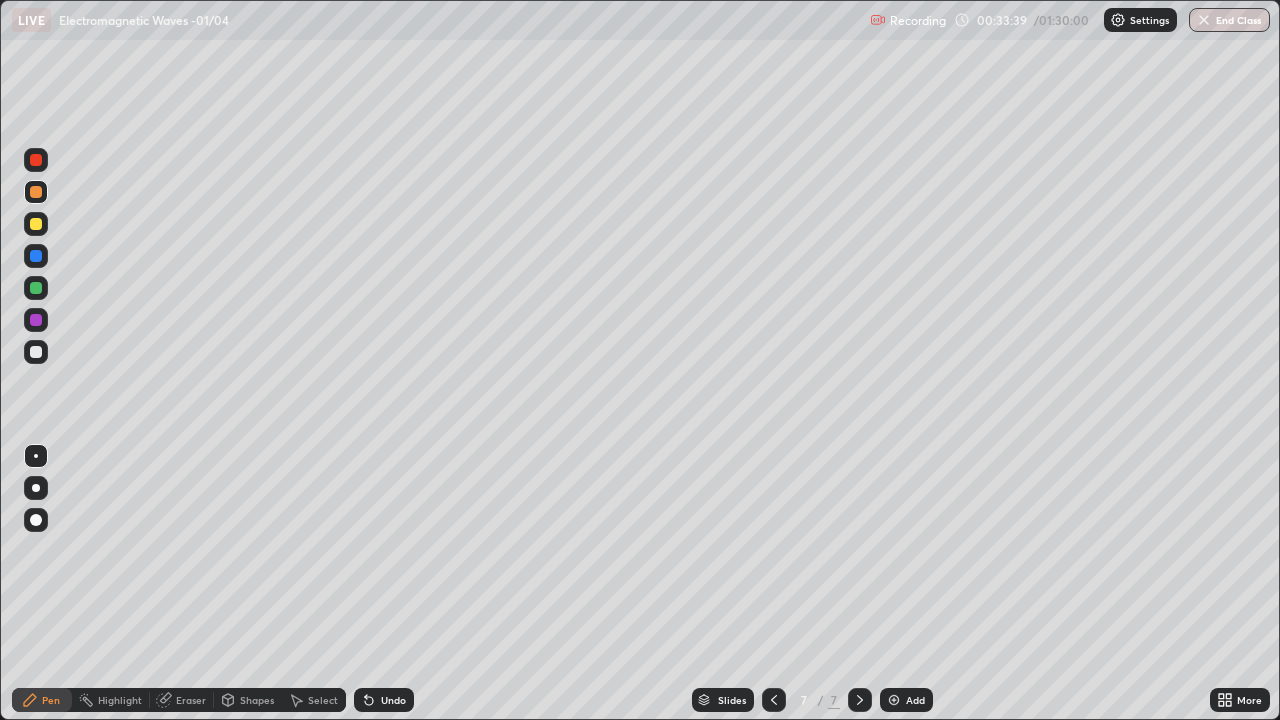 click at bounding box center [36, 288] 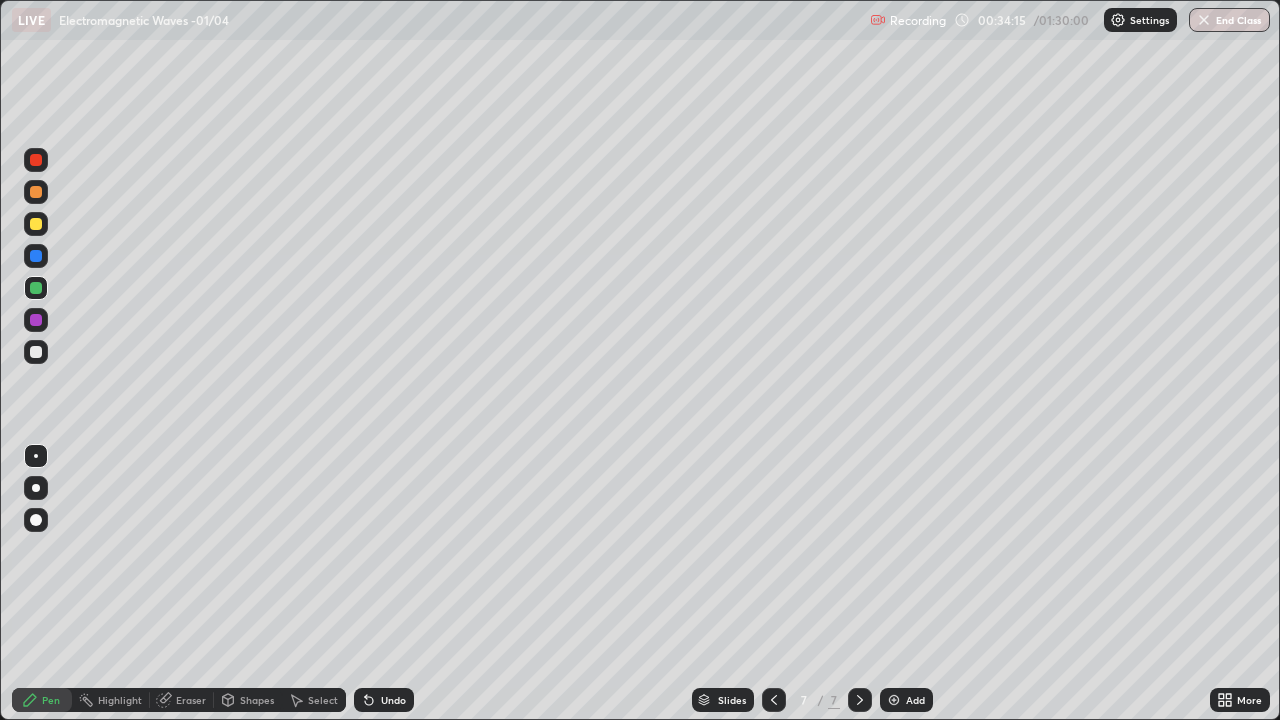 click on "Eraser" at bounding box center (191, 700) 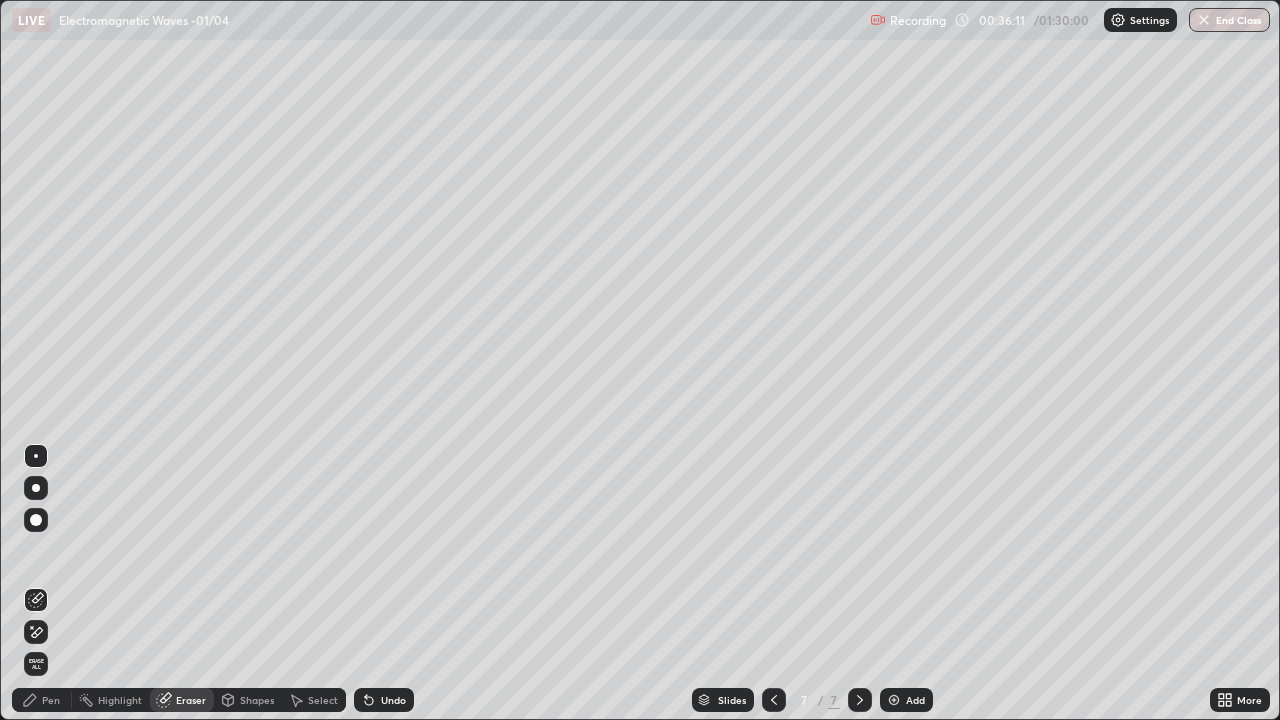 click on "Add" at bounding box center (906, 700) 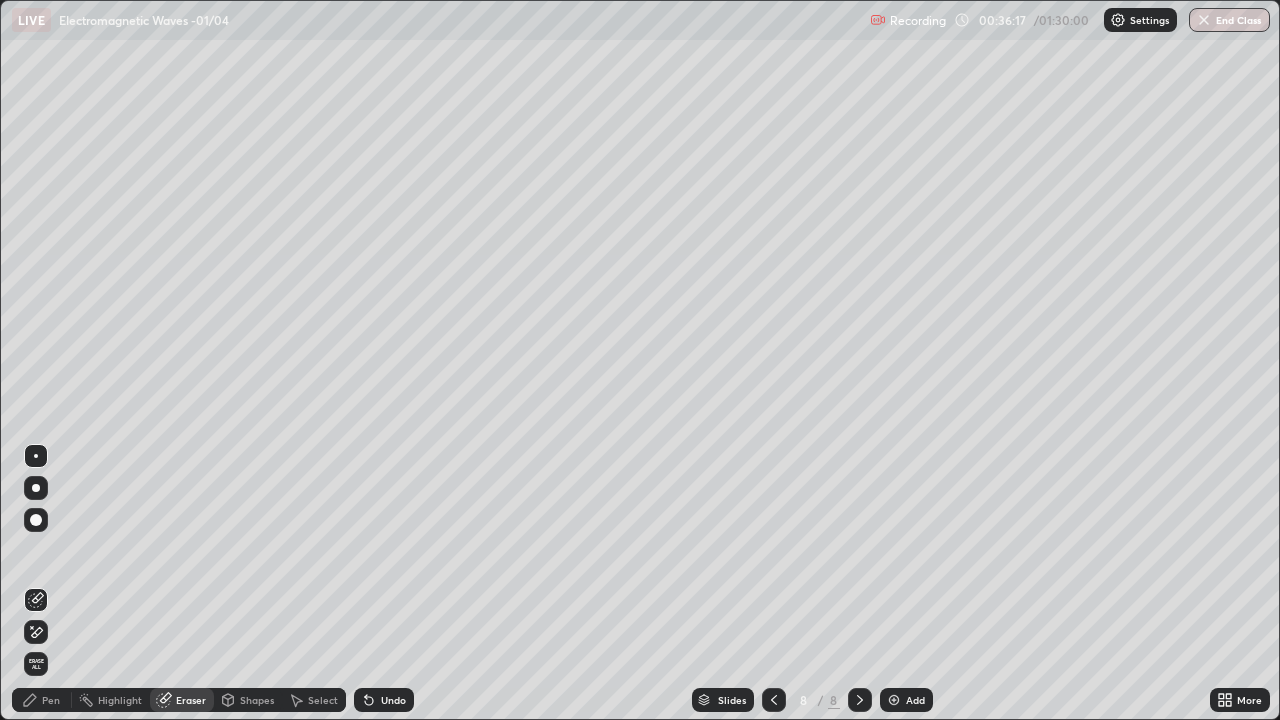 click on "Pen" at bounding box center (51, 700) 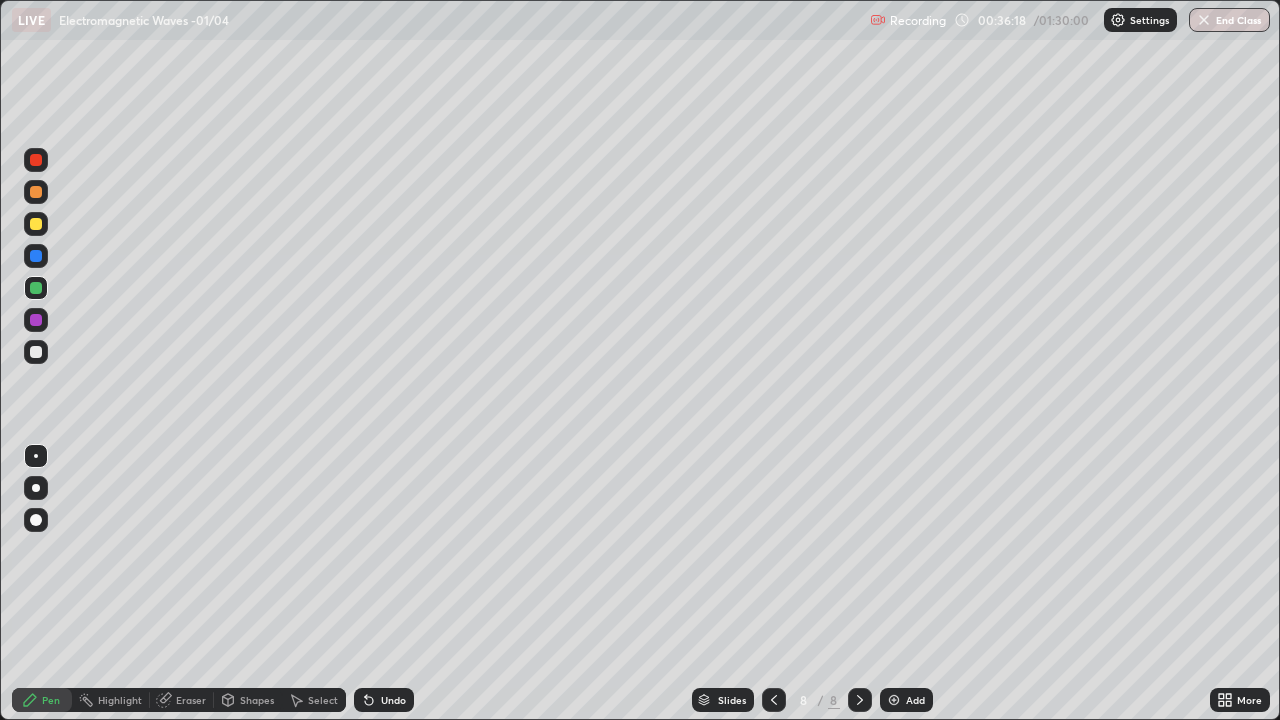click at bounding box center [36, 352] 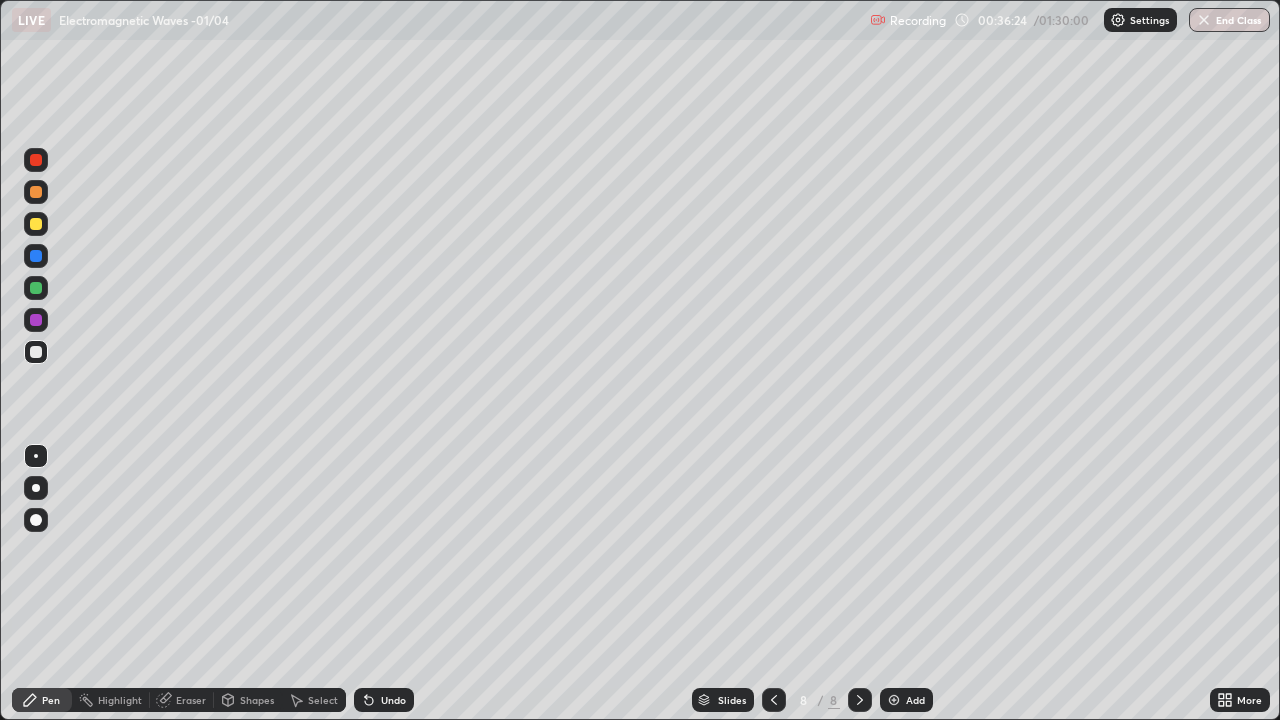 click 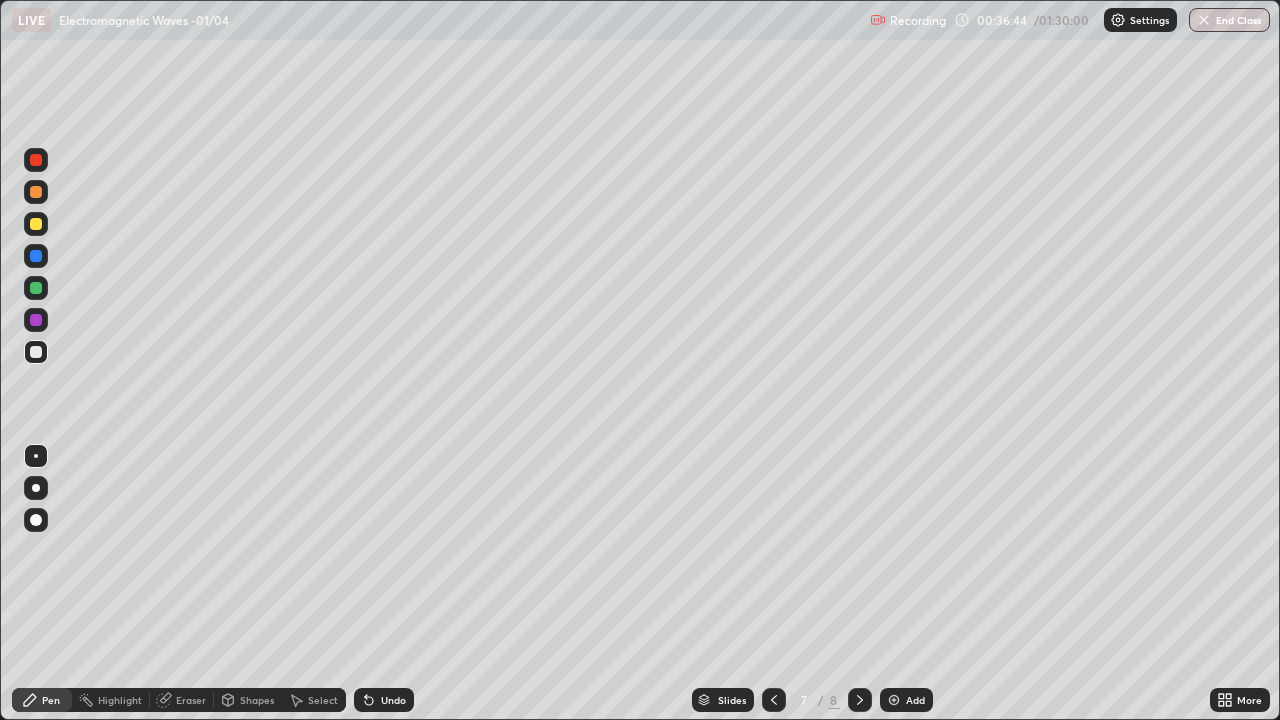 click at bounding box center [860, 700] 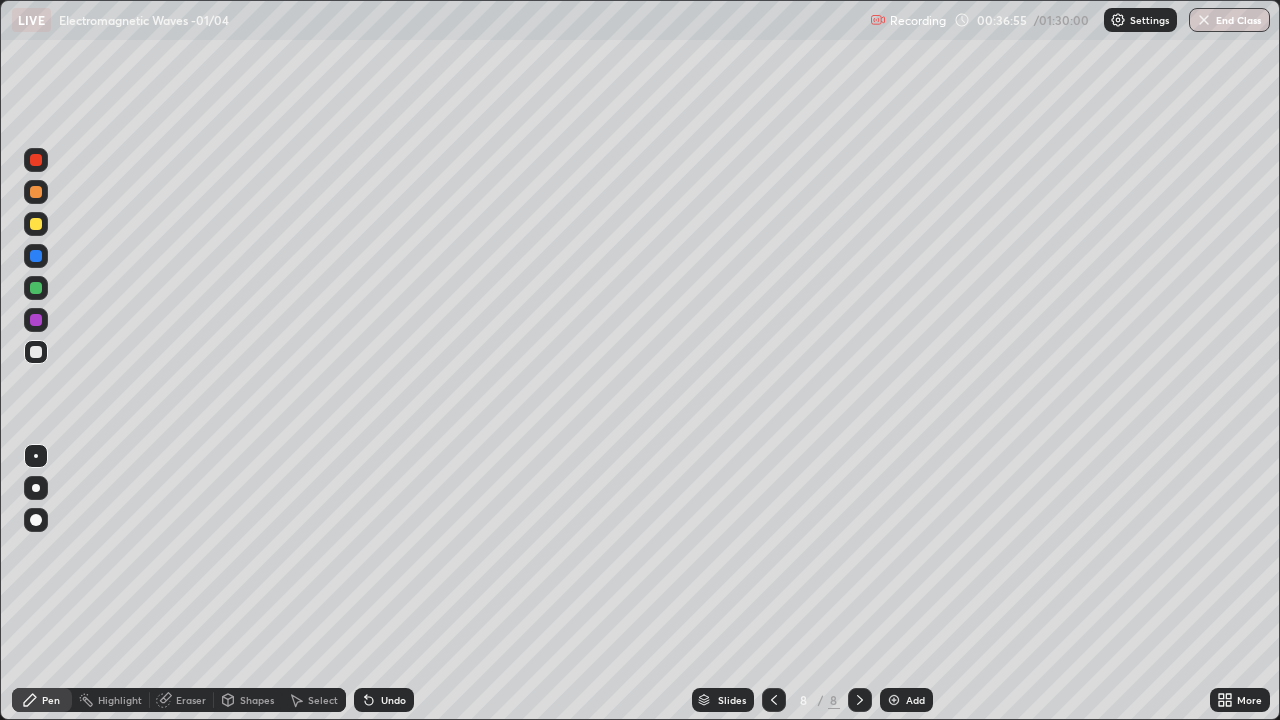 click at bounding box center (36, 224) 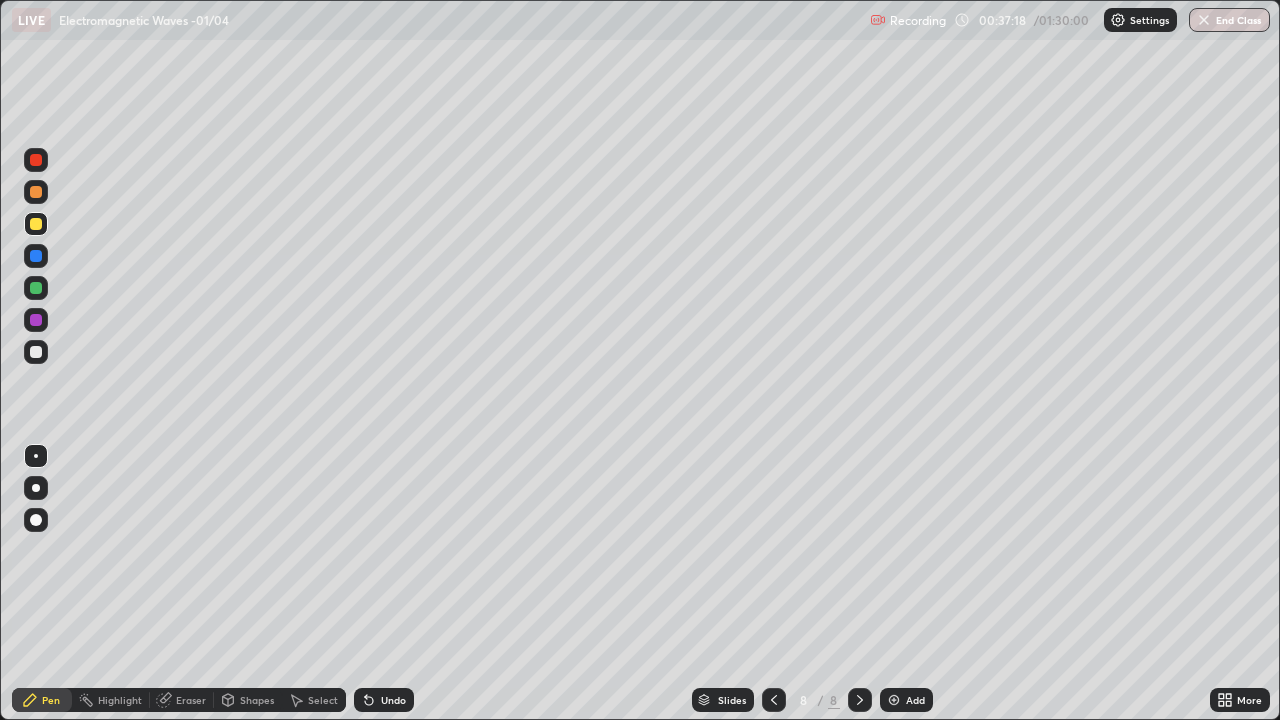click at bounding box center (36, 352) 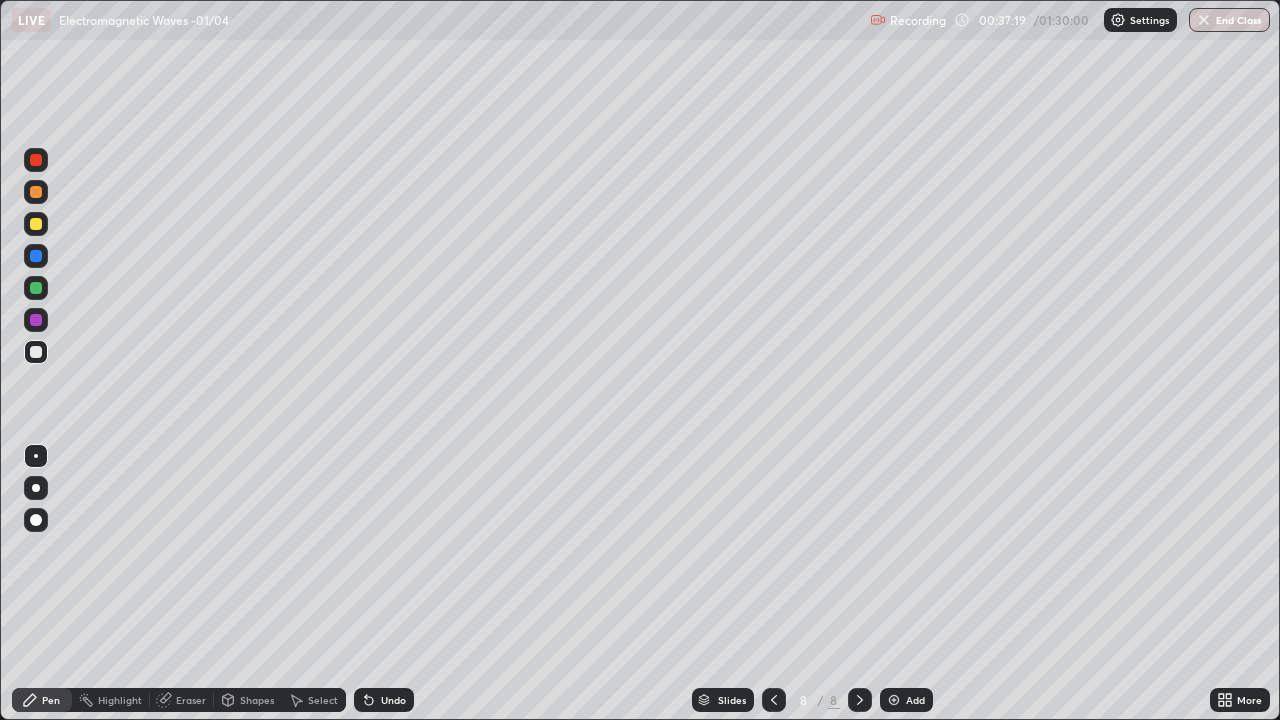 click at bounding box center (36, 288) 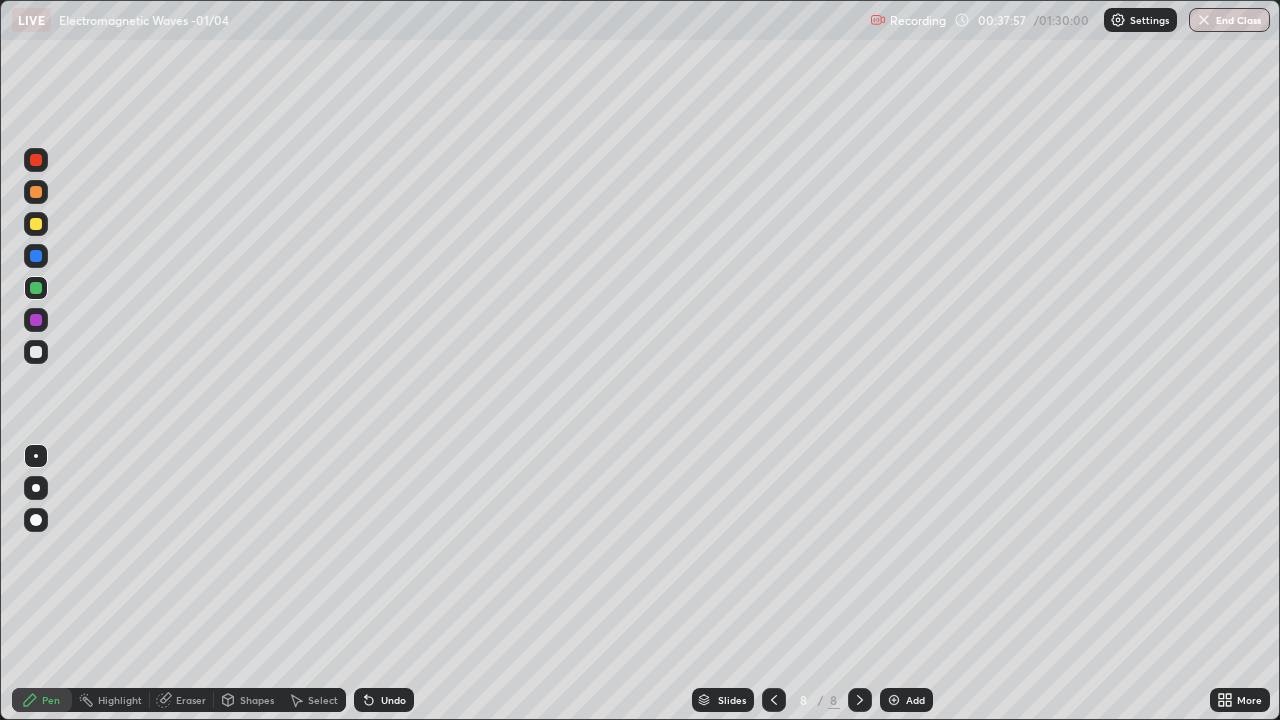 click at bounding box center (36, 352) 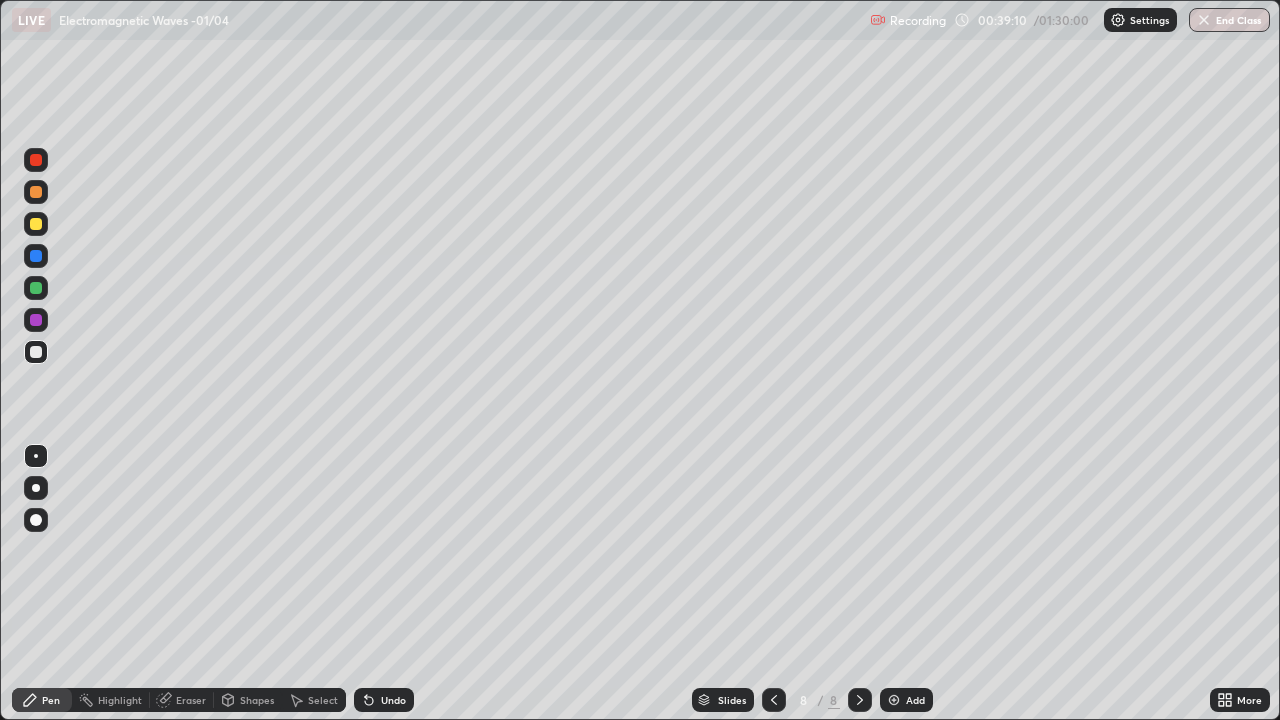 click at bounding box center [36, 224] 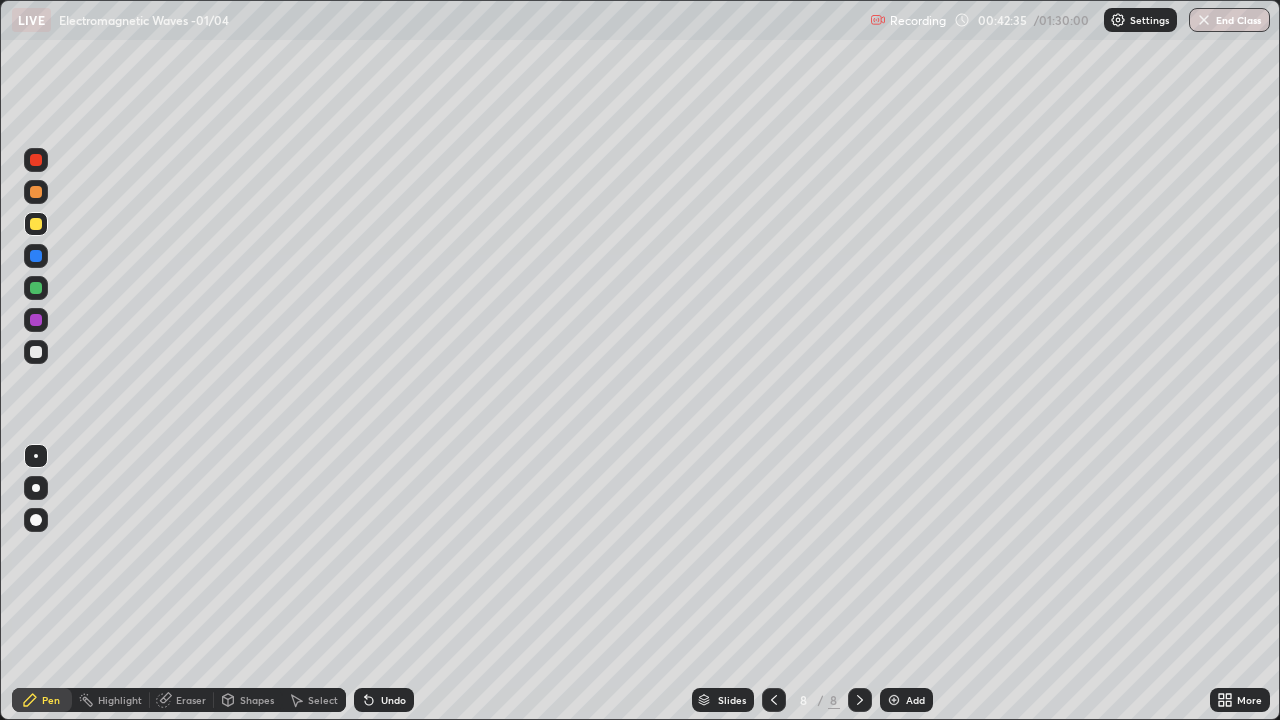 click on "Add" at bounding box center (915, 700) 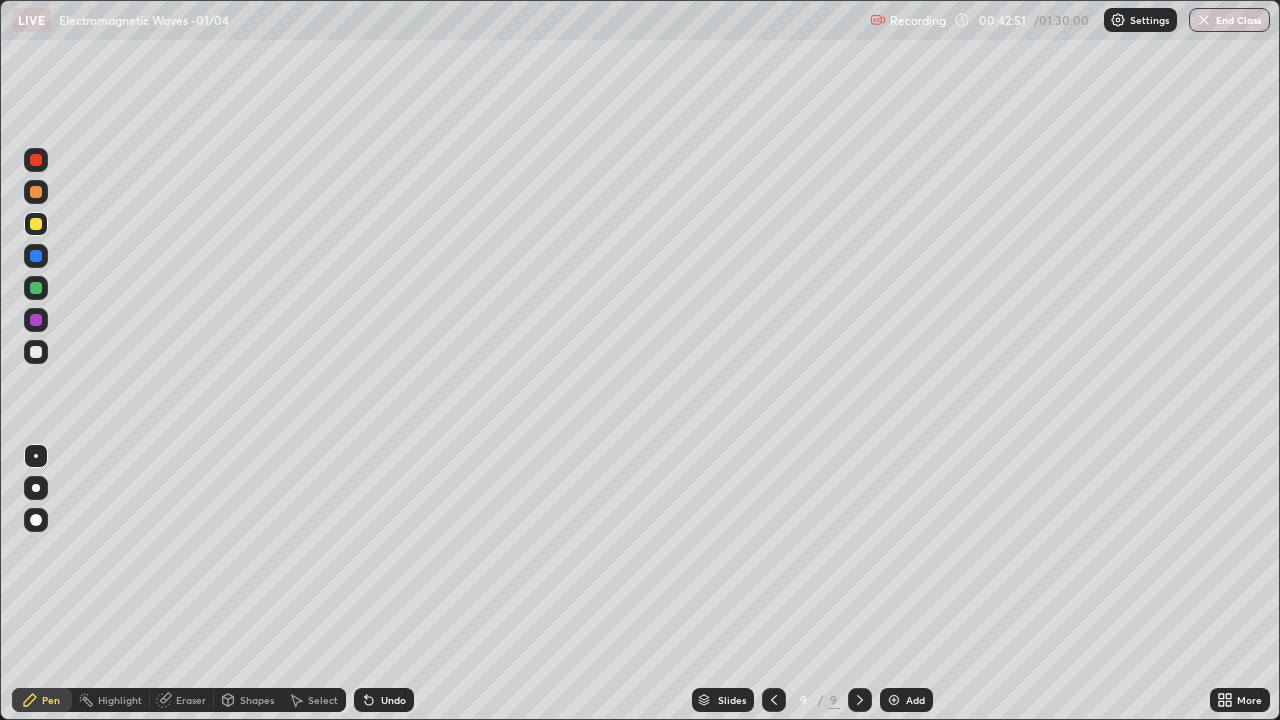 click at bounding box center [36, 352] 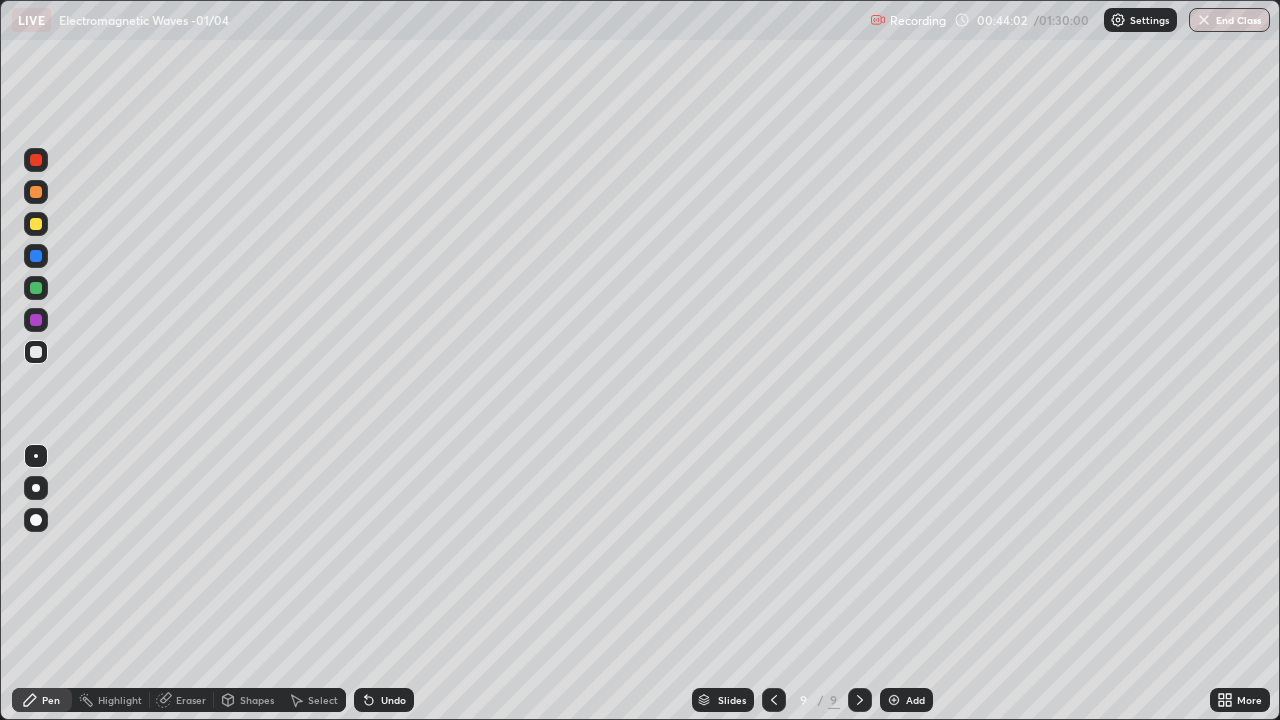 click at bounding box center (36, 224) 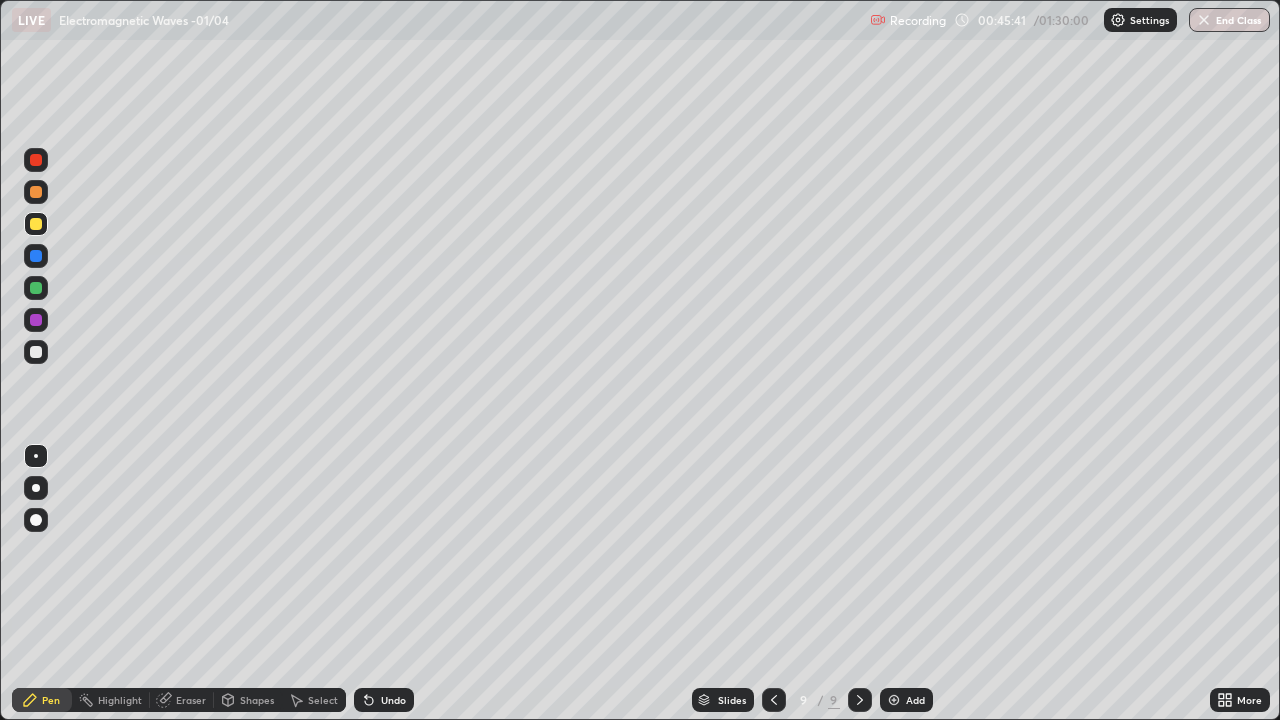 click at bounding box center [36, 352] 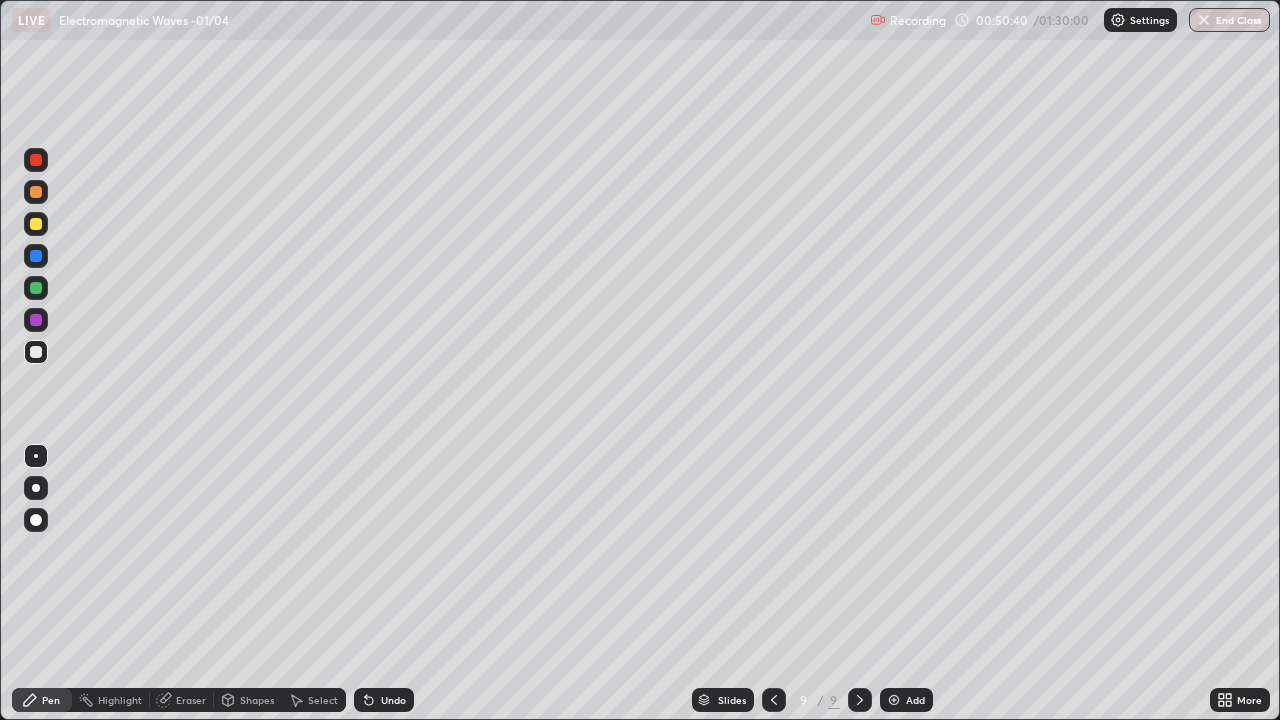 click on "Add" at bounding box center (906, 700) 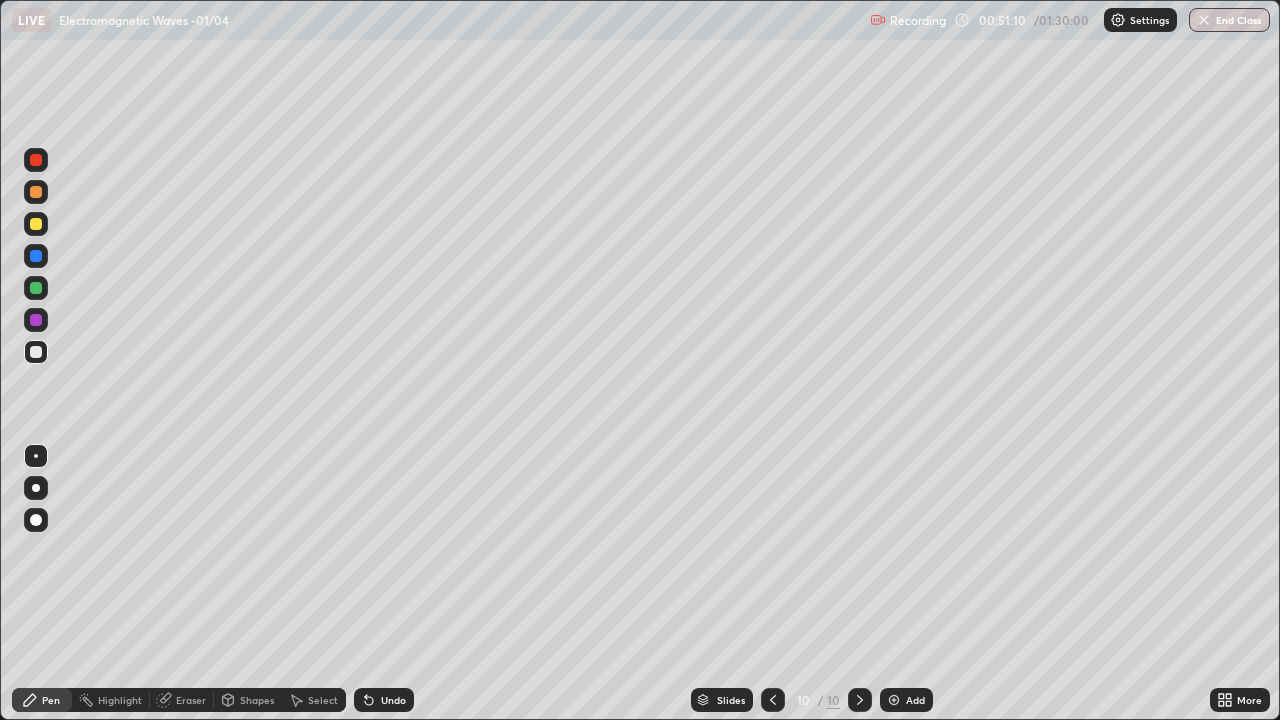 click at bounding box center (36, 224) 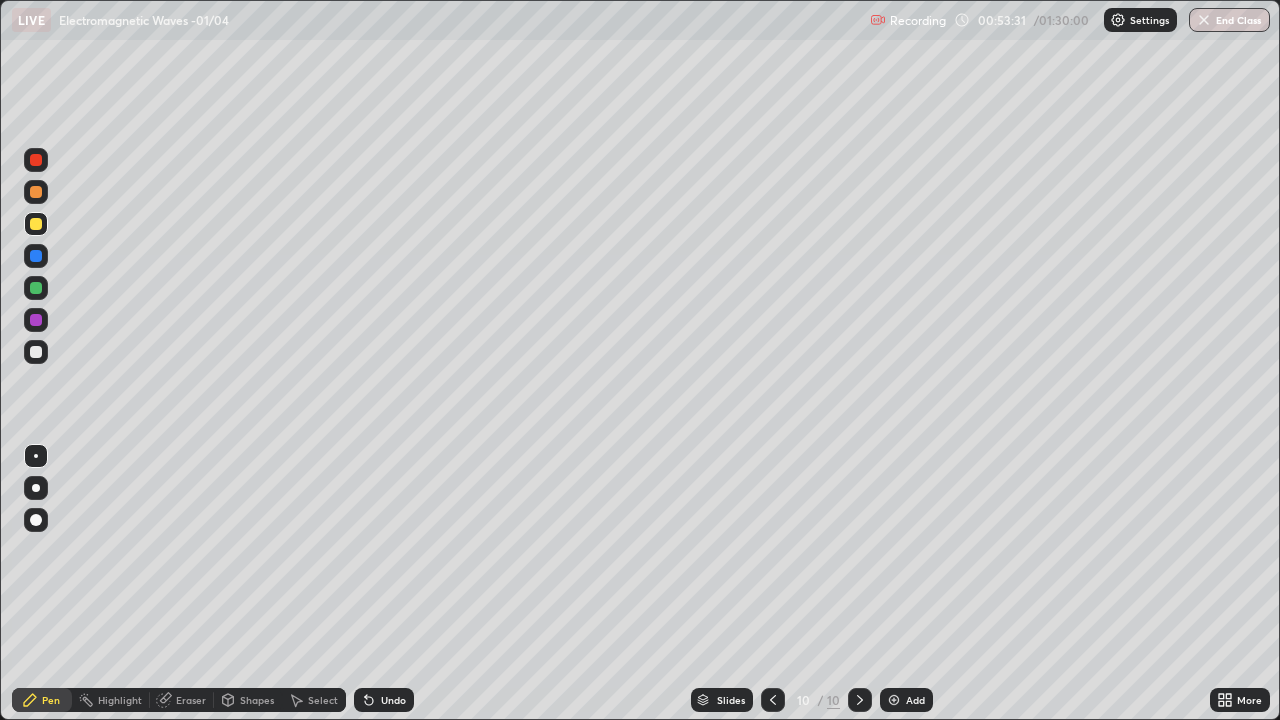 click at bounding box center (894, 700) 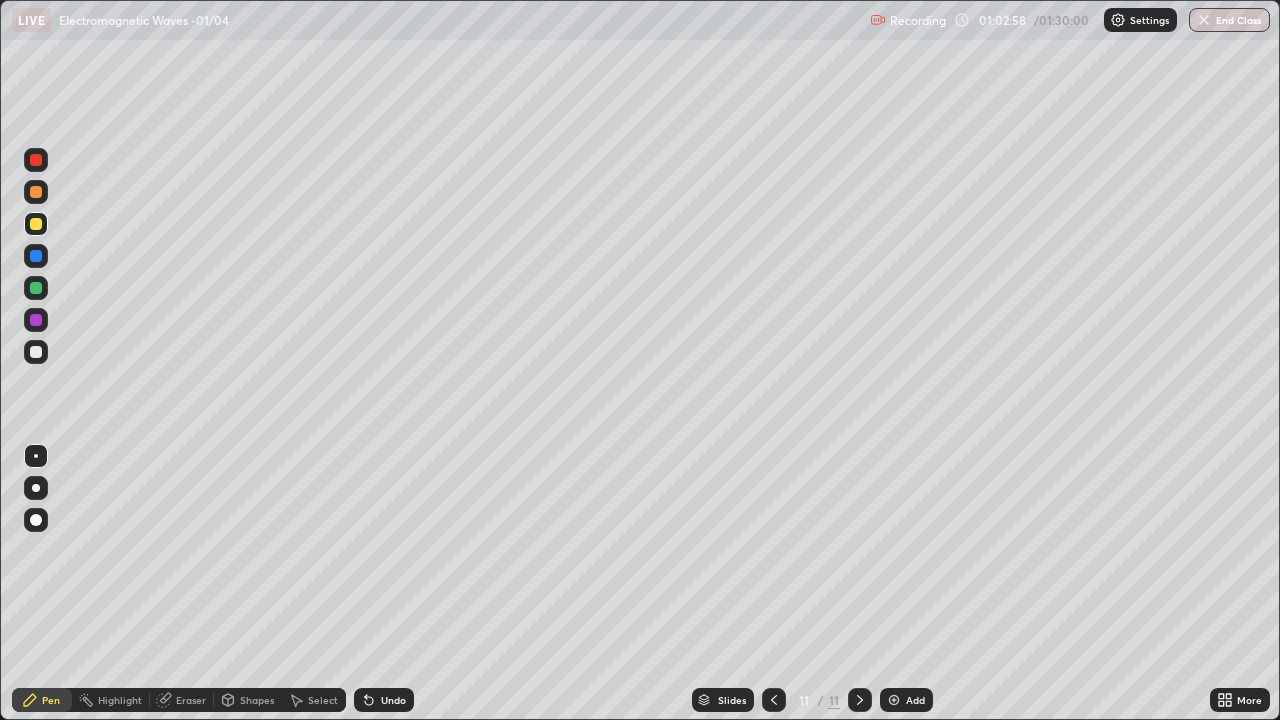 click on "Add" at bounding box center (915, 700) 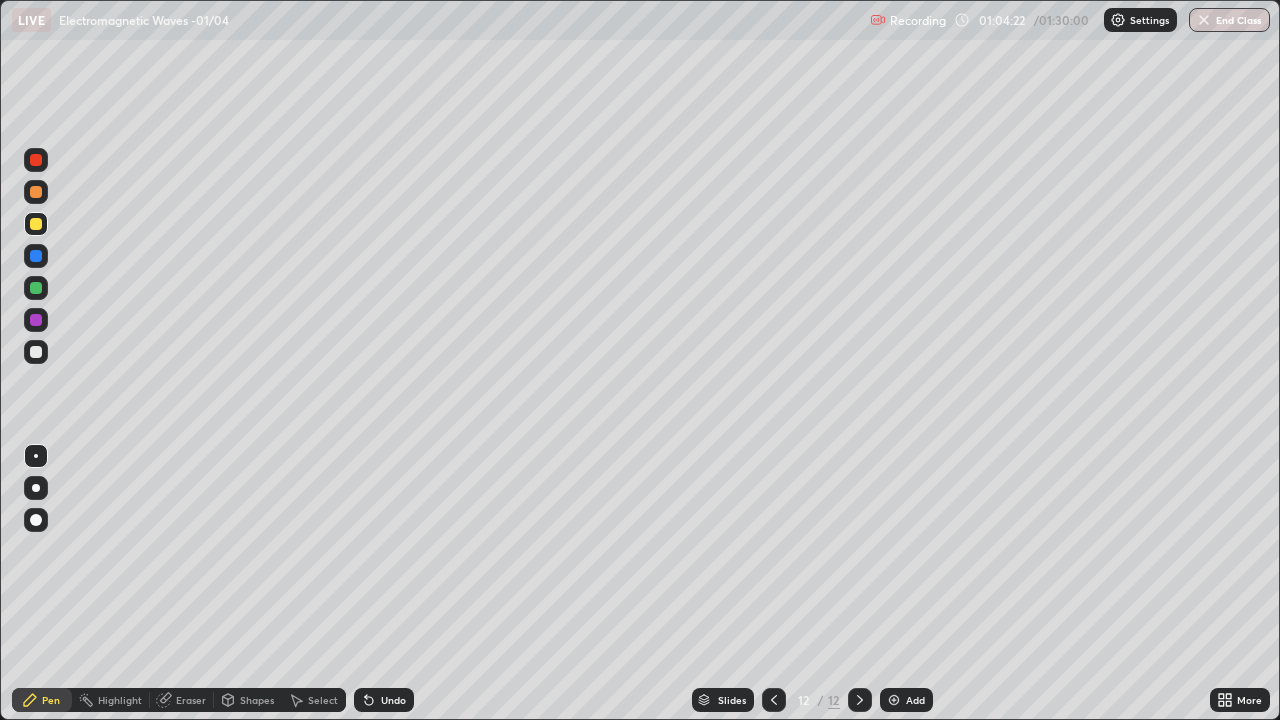 click on "Eraser" at bounding box center (191, 700) 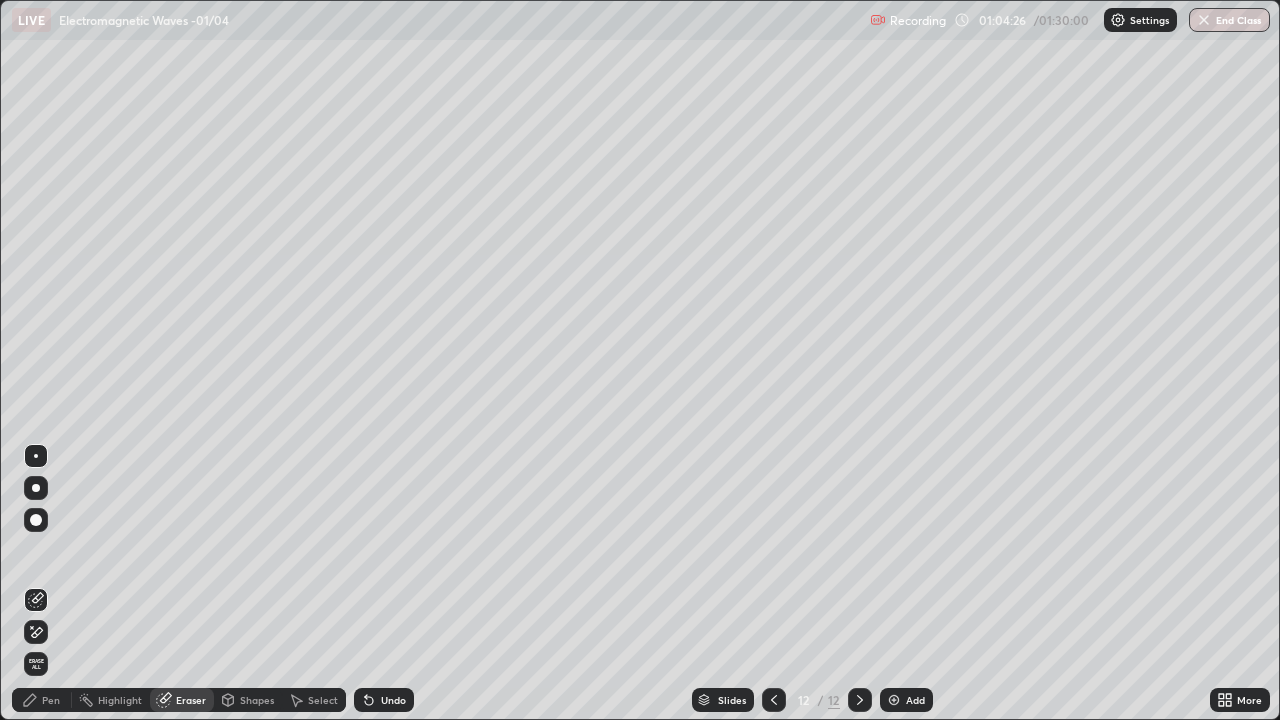 click on "Pen" at bounding box center [51, 700] 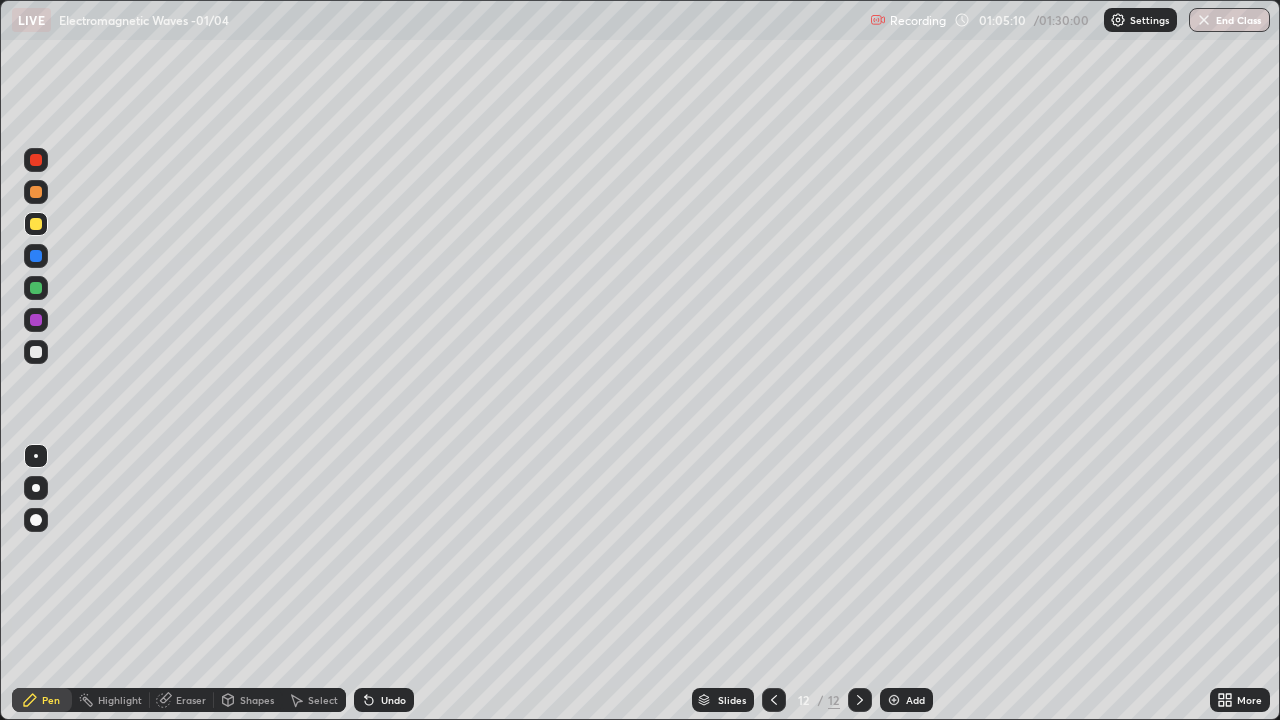 click on "Eraser" at bounding box center (191, 700) 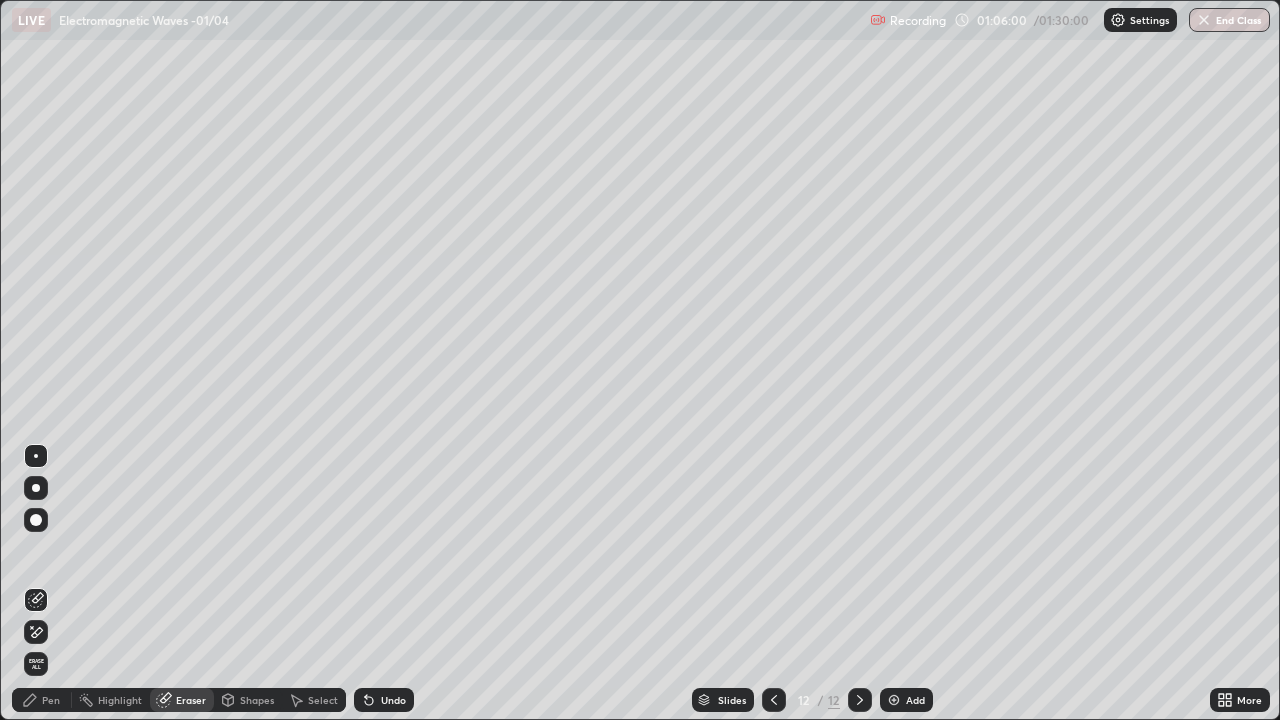 click on "Pen" at bounding box center (51, 700) 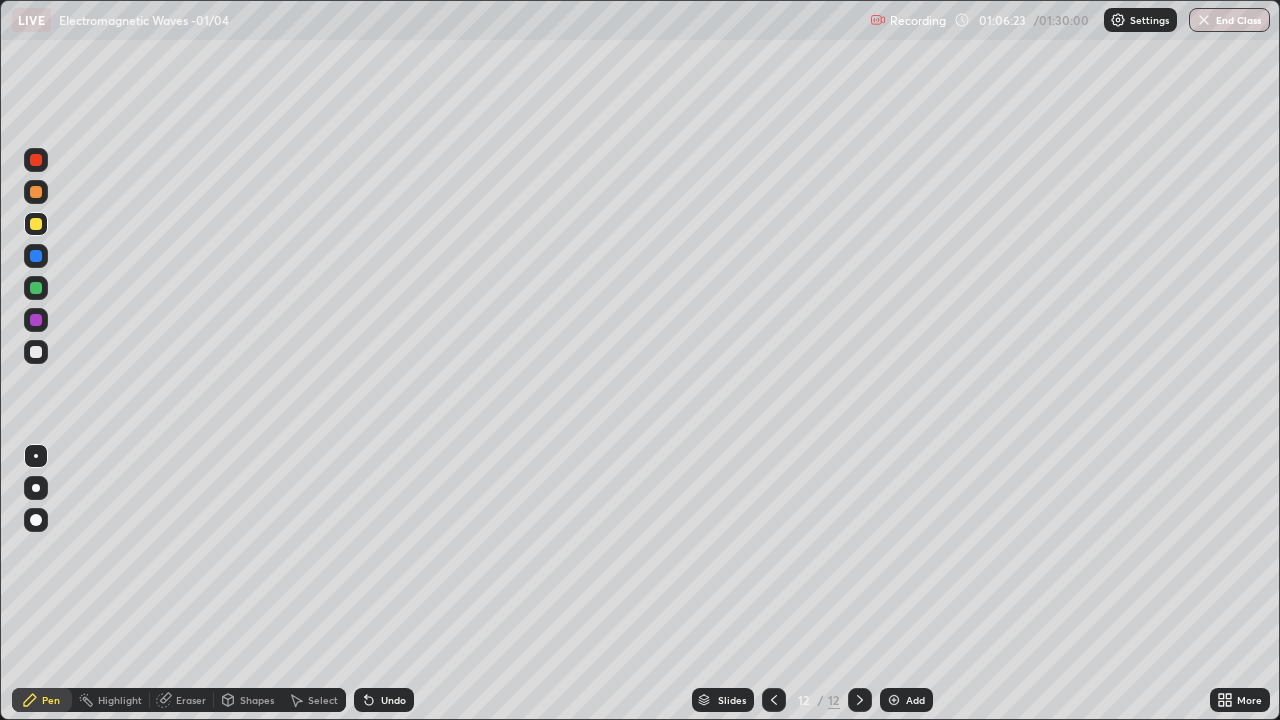 click at bounding box center [36, 352] 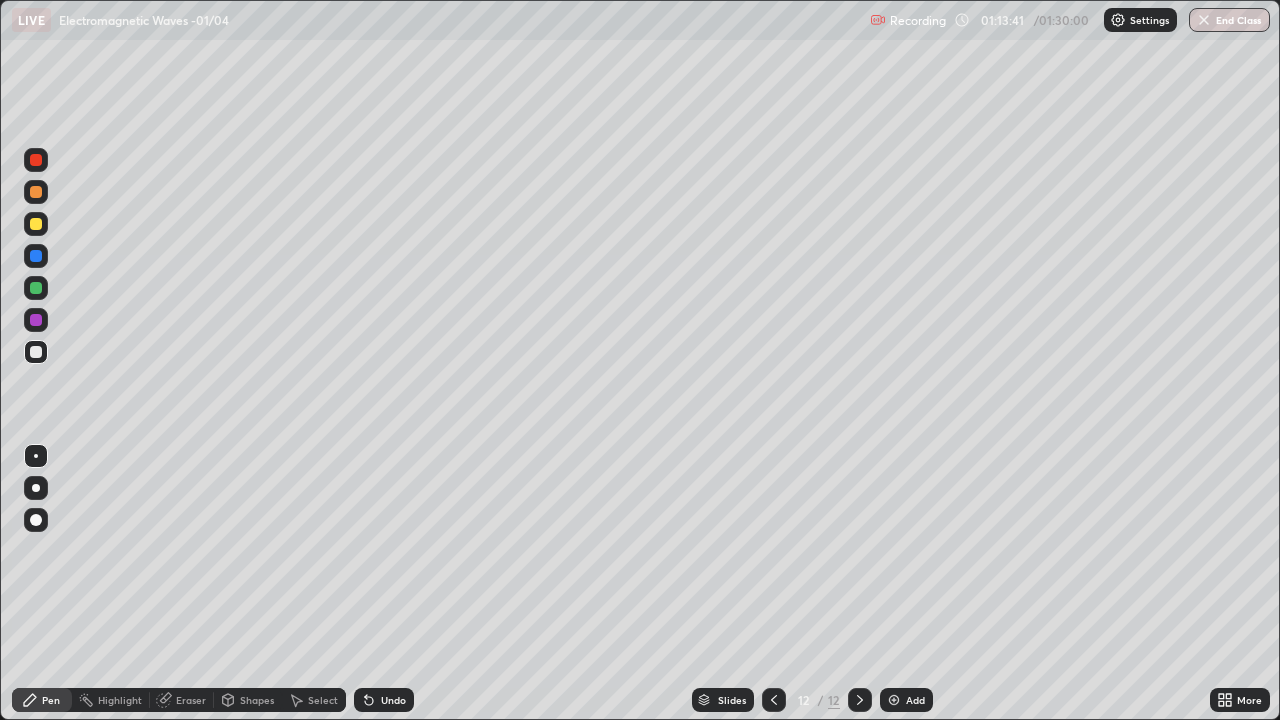 click on "End Class" at bounding box center [1229, 20] 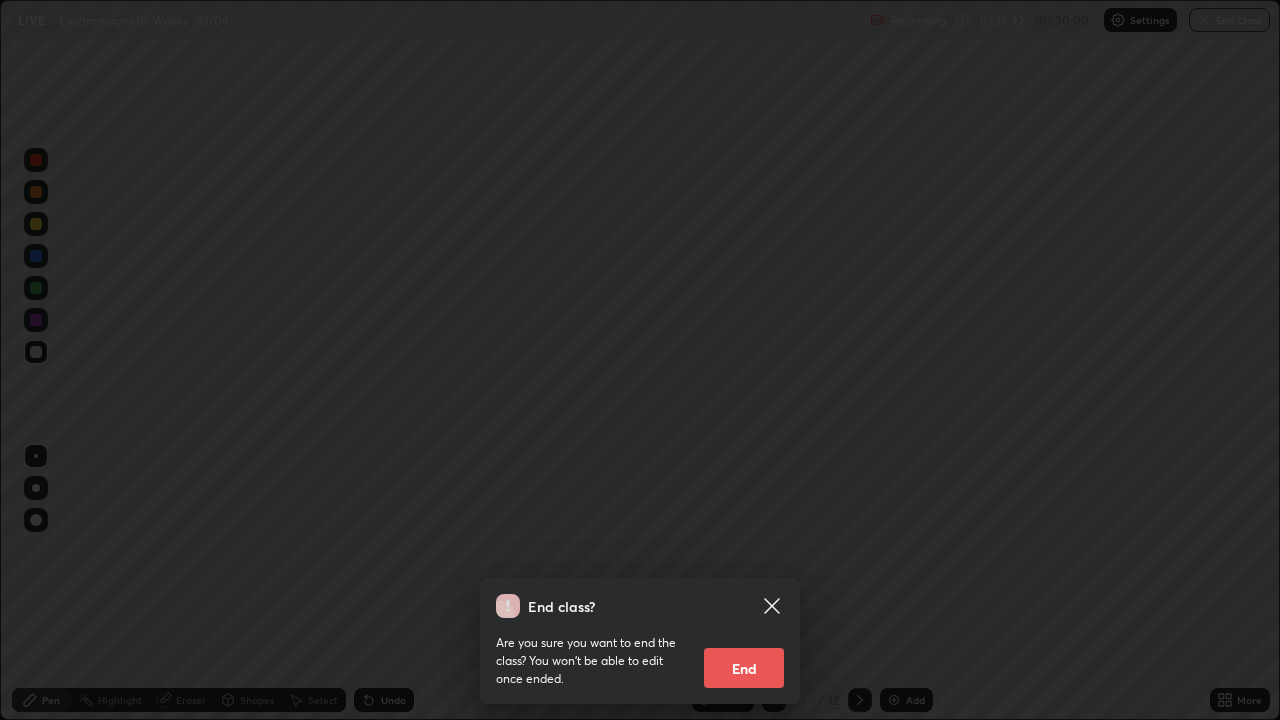 click on "End class? Are you sure you want to end the class? You won’t be able to edit once ended. End" at bounding box center [640, 360] 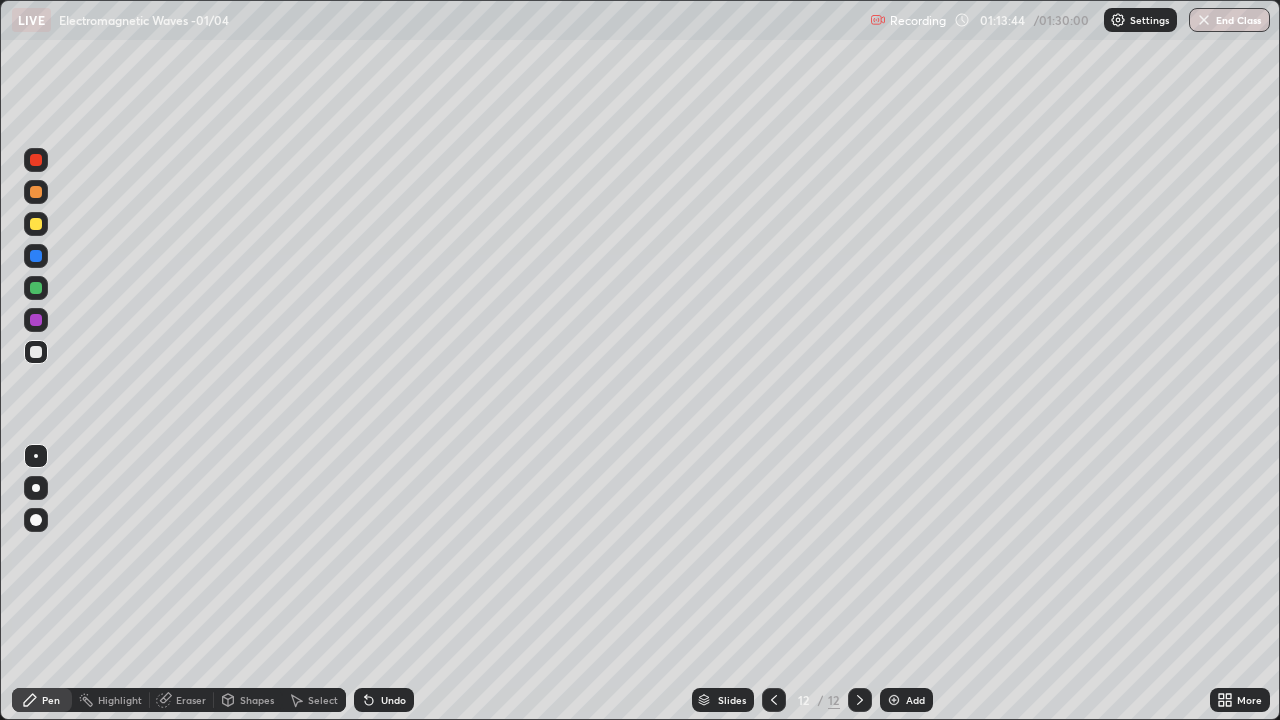 click on "End Class" at bounding box center (1229, 20) 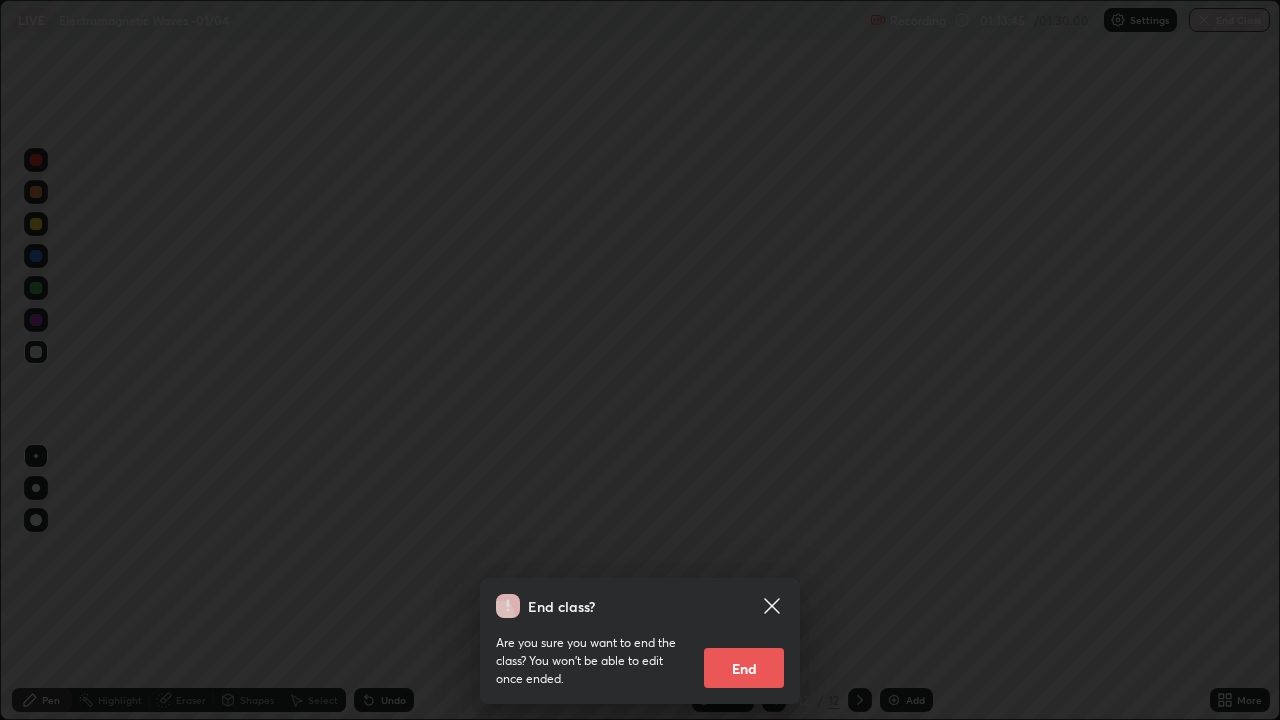 click on "End" at bounding box center (744, 668) 